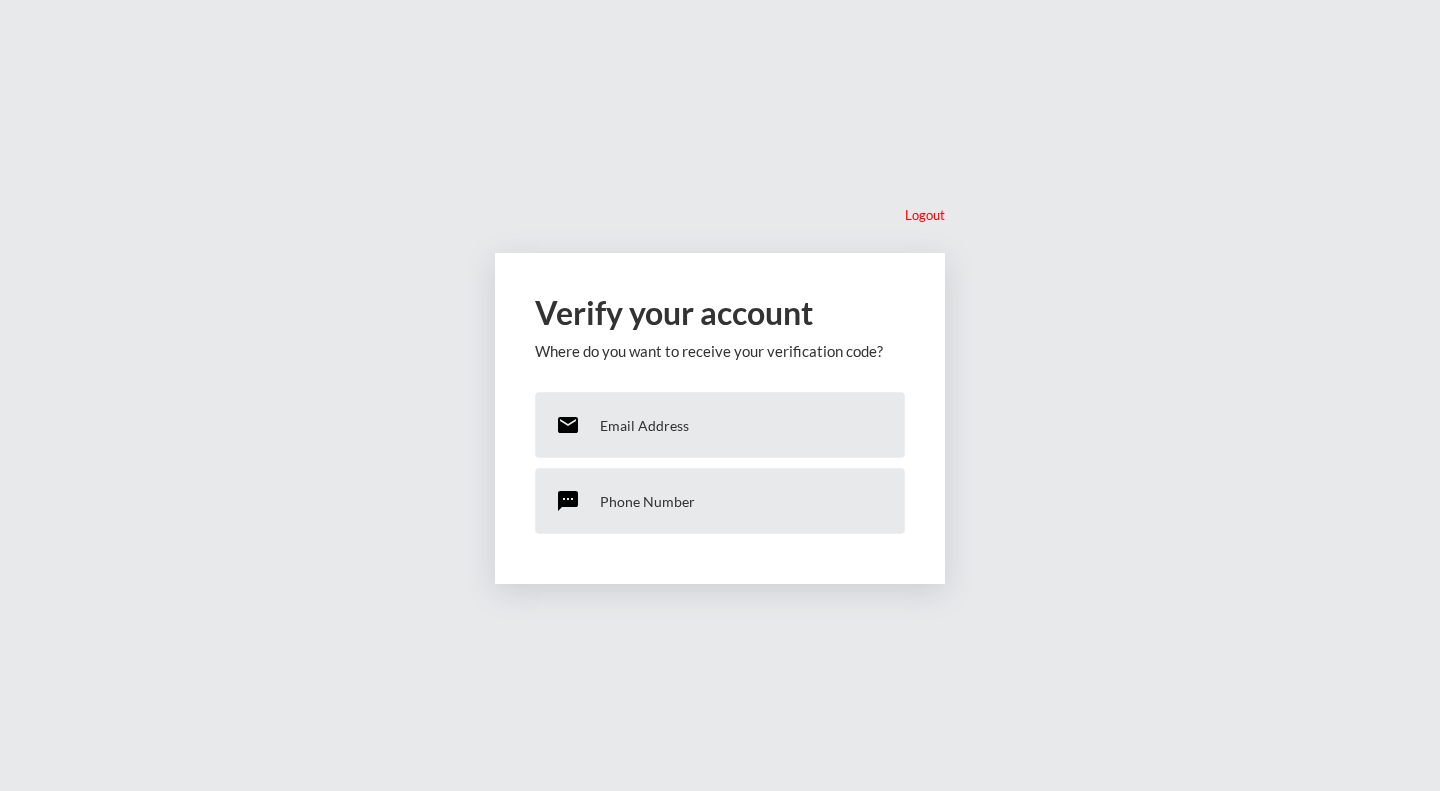 scroll, scrollTop: 0, scrollLeft: 0, axis: both 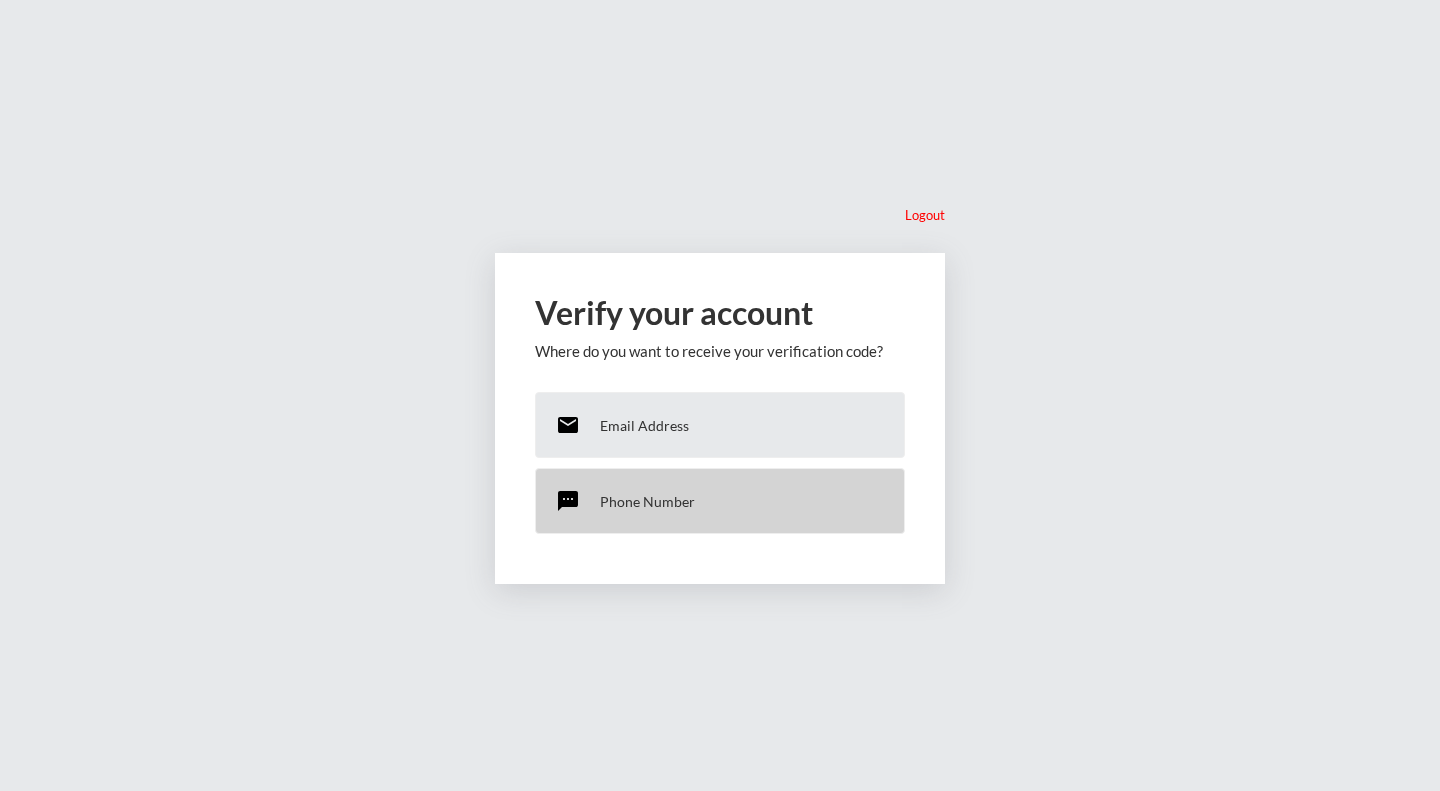 click on "sms Phone Number" at bounding box center [720, 501] 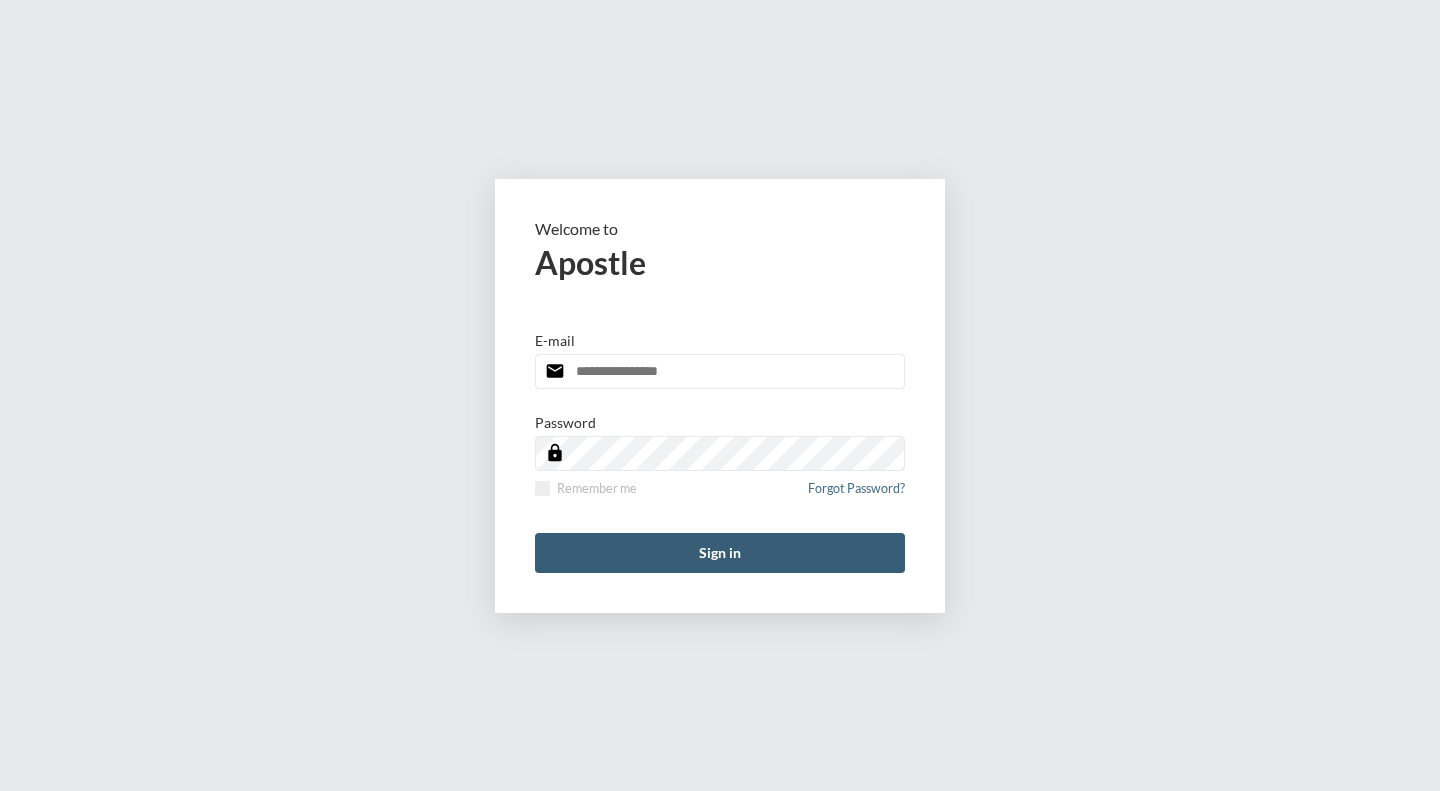 scroll, scrollTop: 0, scrollLeft: 0, axis: both 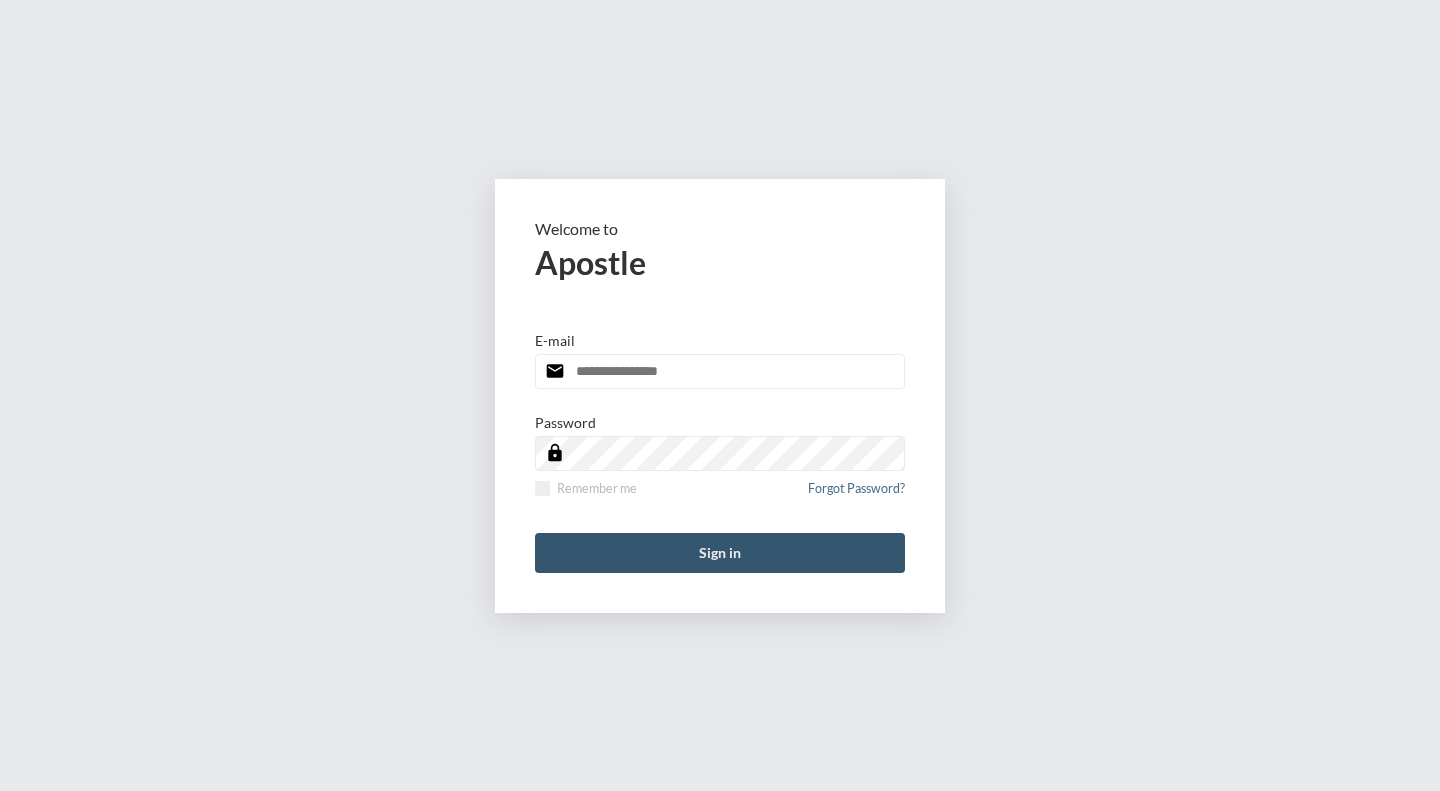 type on "**********" 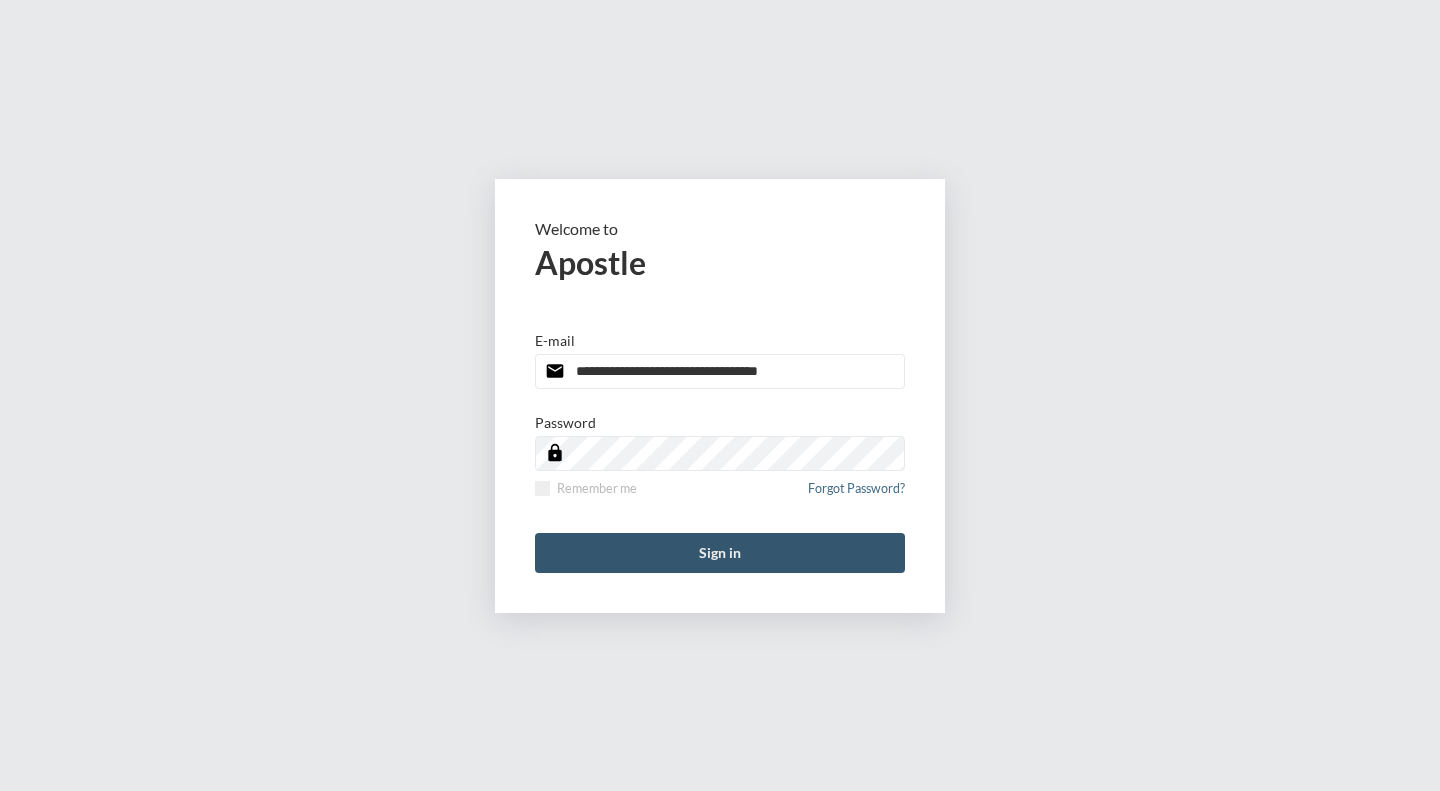 click on "Sign in" at bounding box center [720, 553] 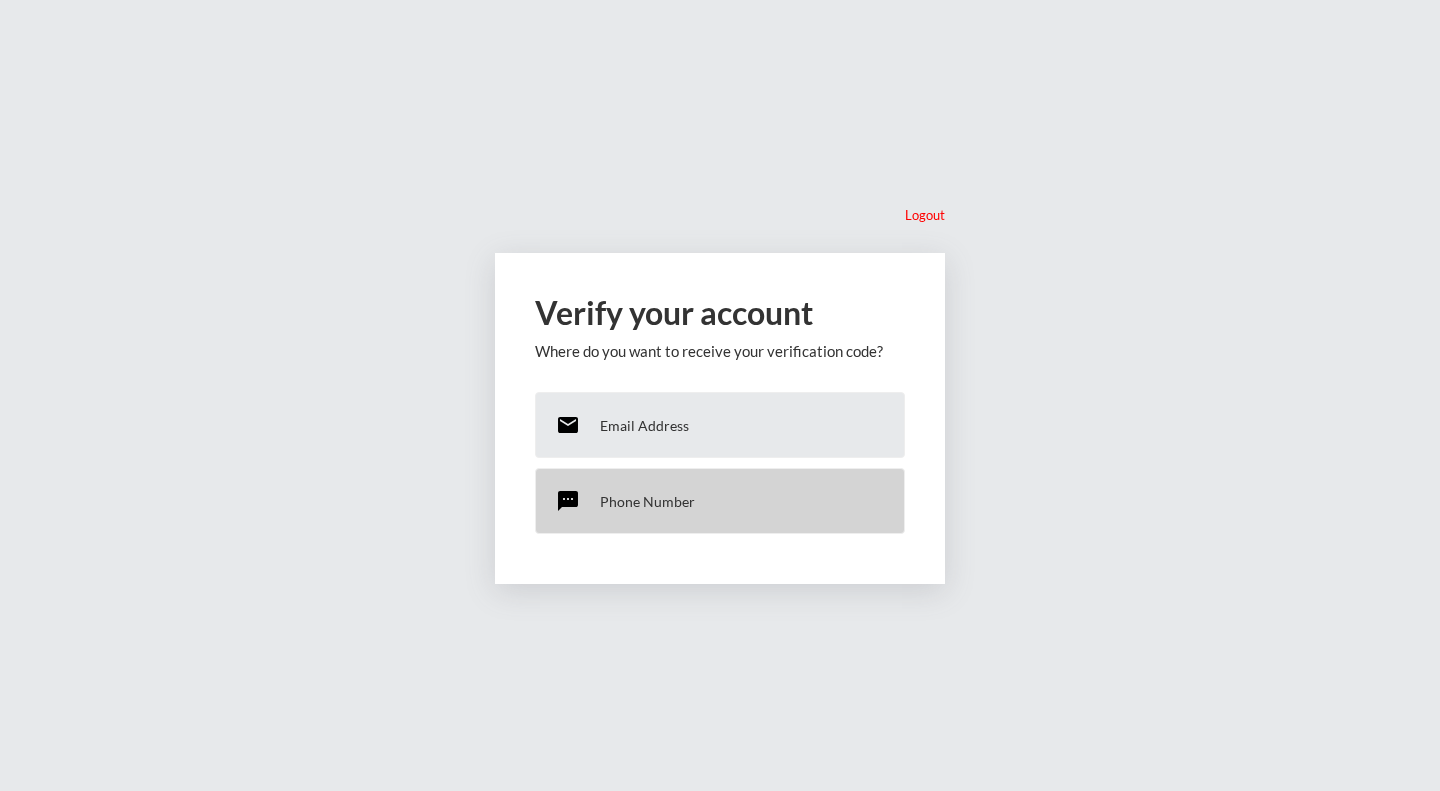 click on "Phone Number" at bounding box center [644, 425] 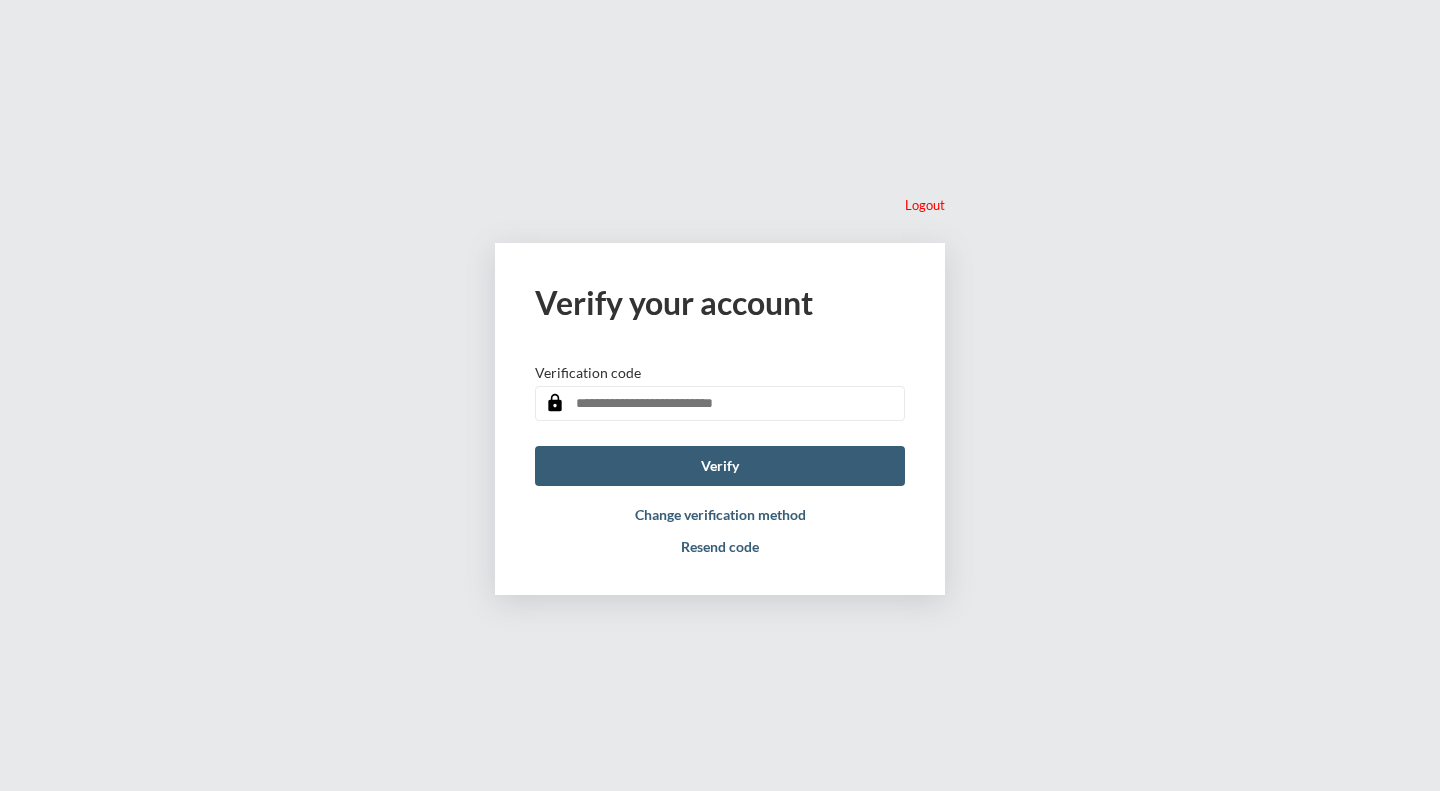 click on "Verify your account Verification code lock Verify Change verification method Resend code" at bounding box center [720, 419] 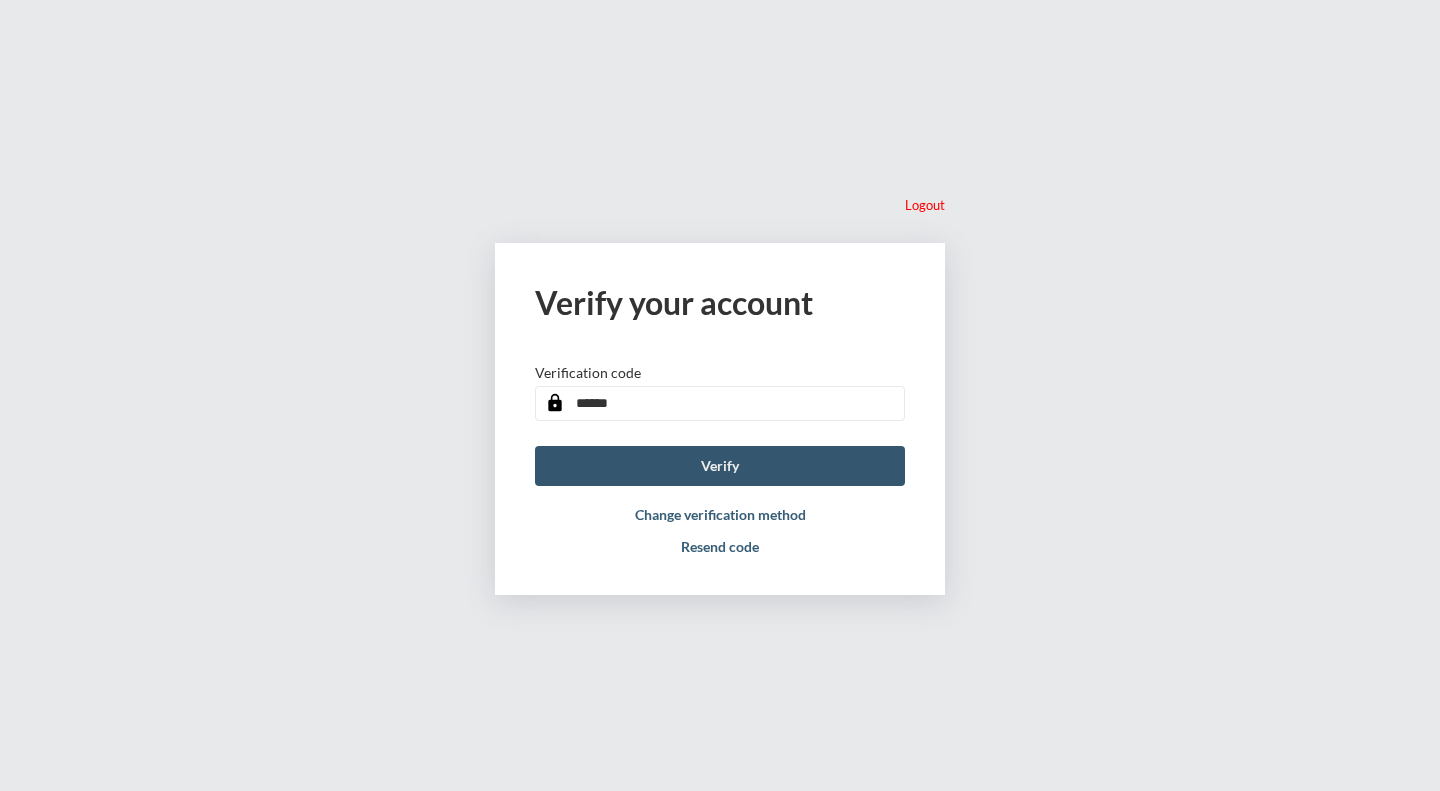type on "******" 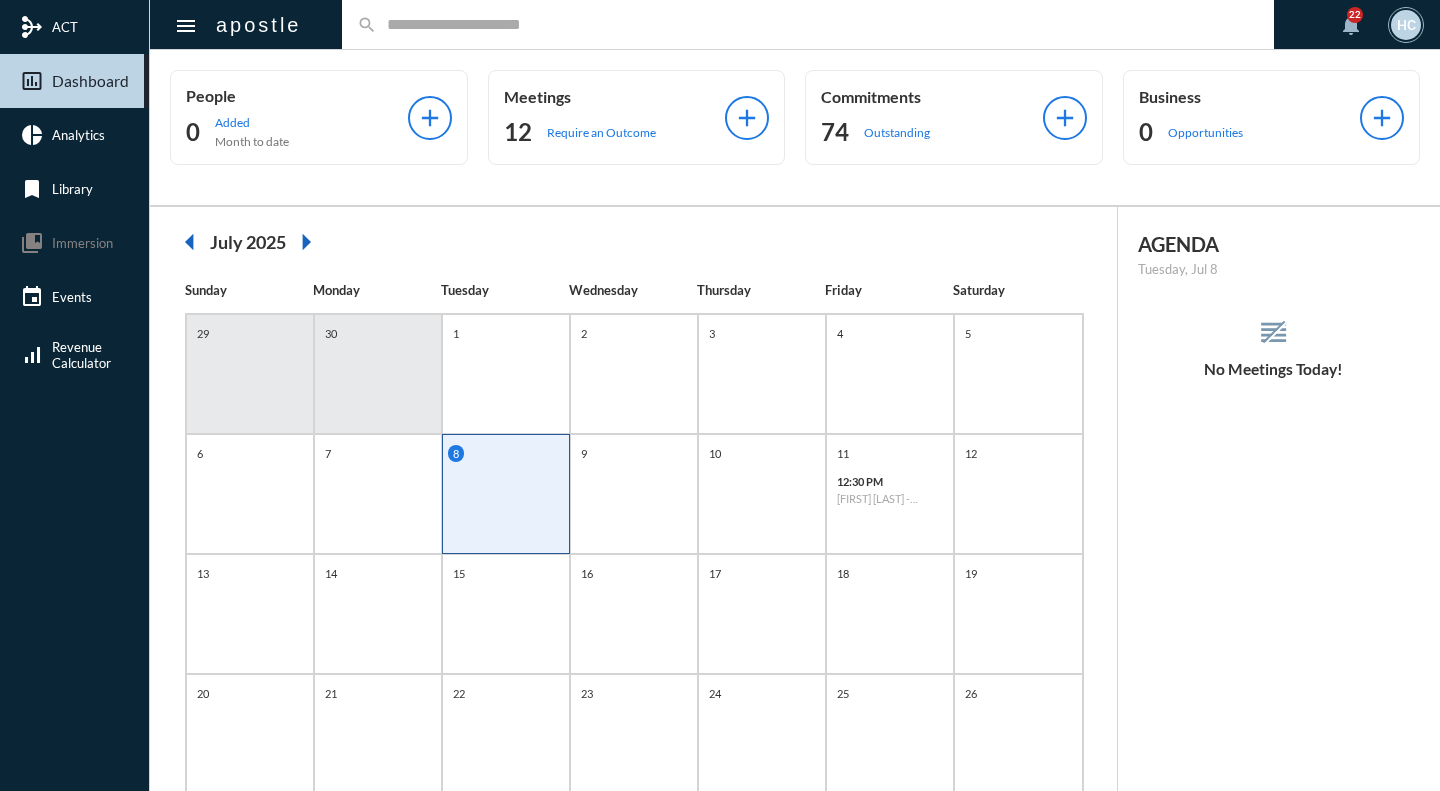click at bounding box center [818, 24] 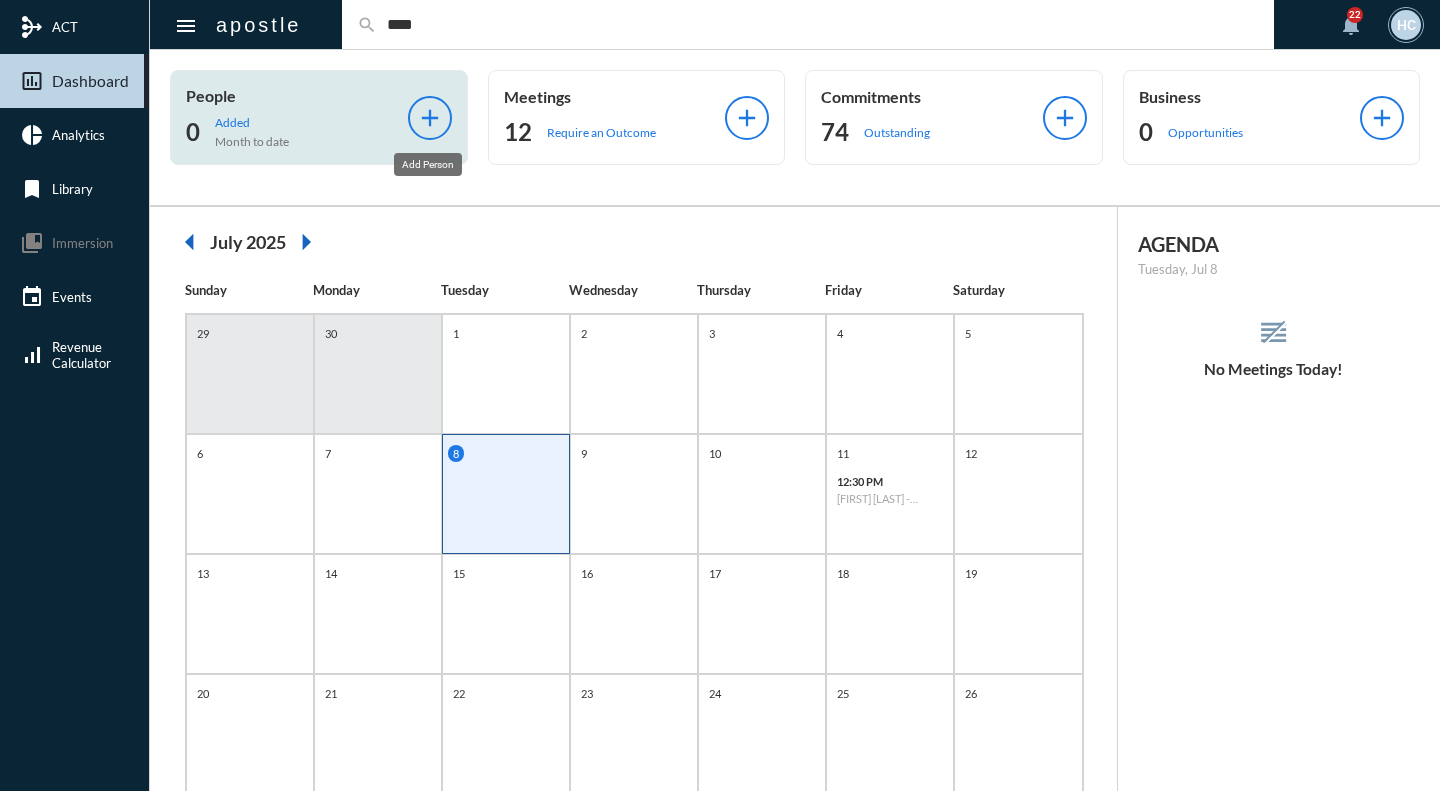 type on "****" 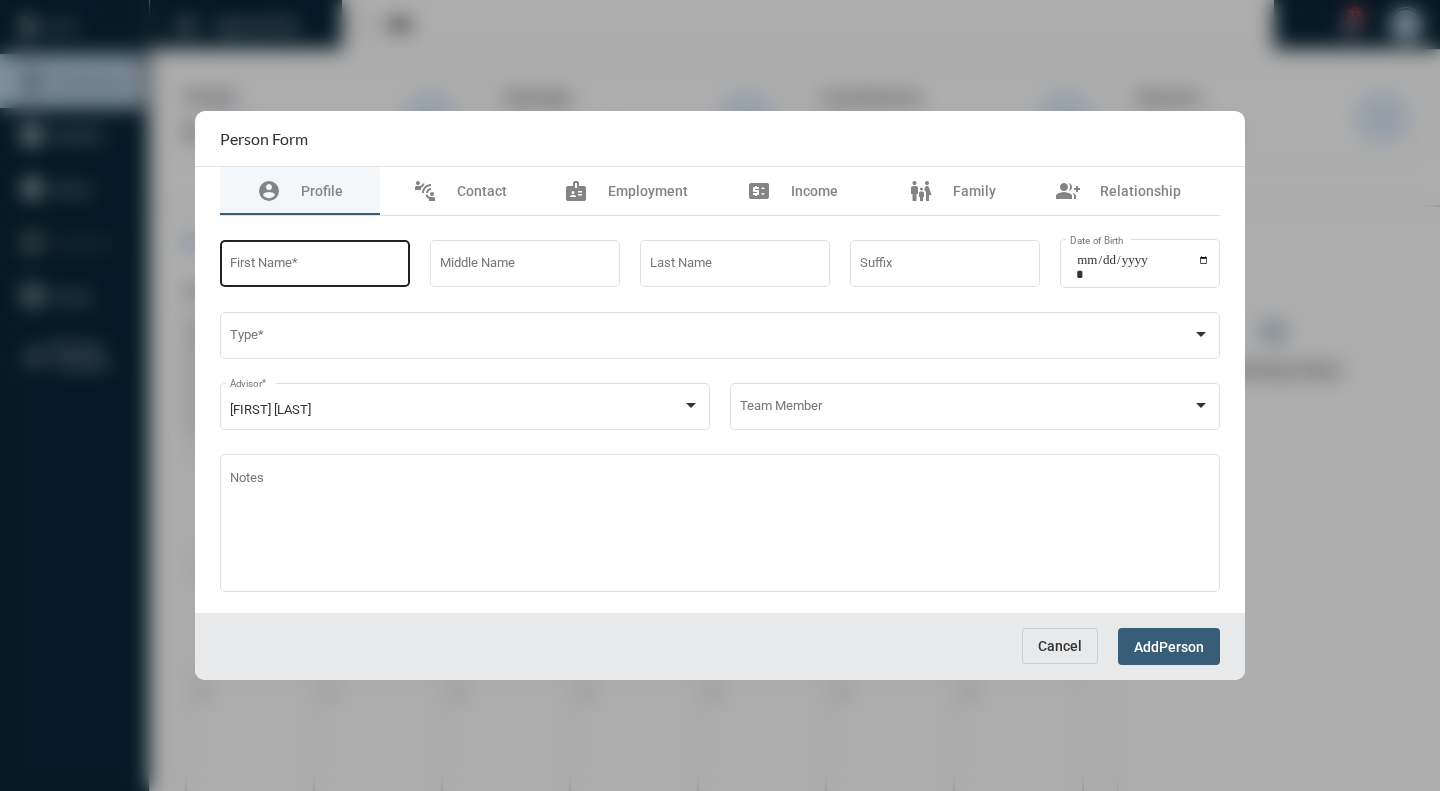 click on "First Name  *" at bounding box center (315, 266) 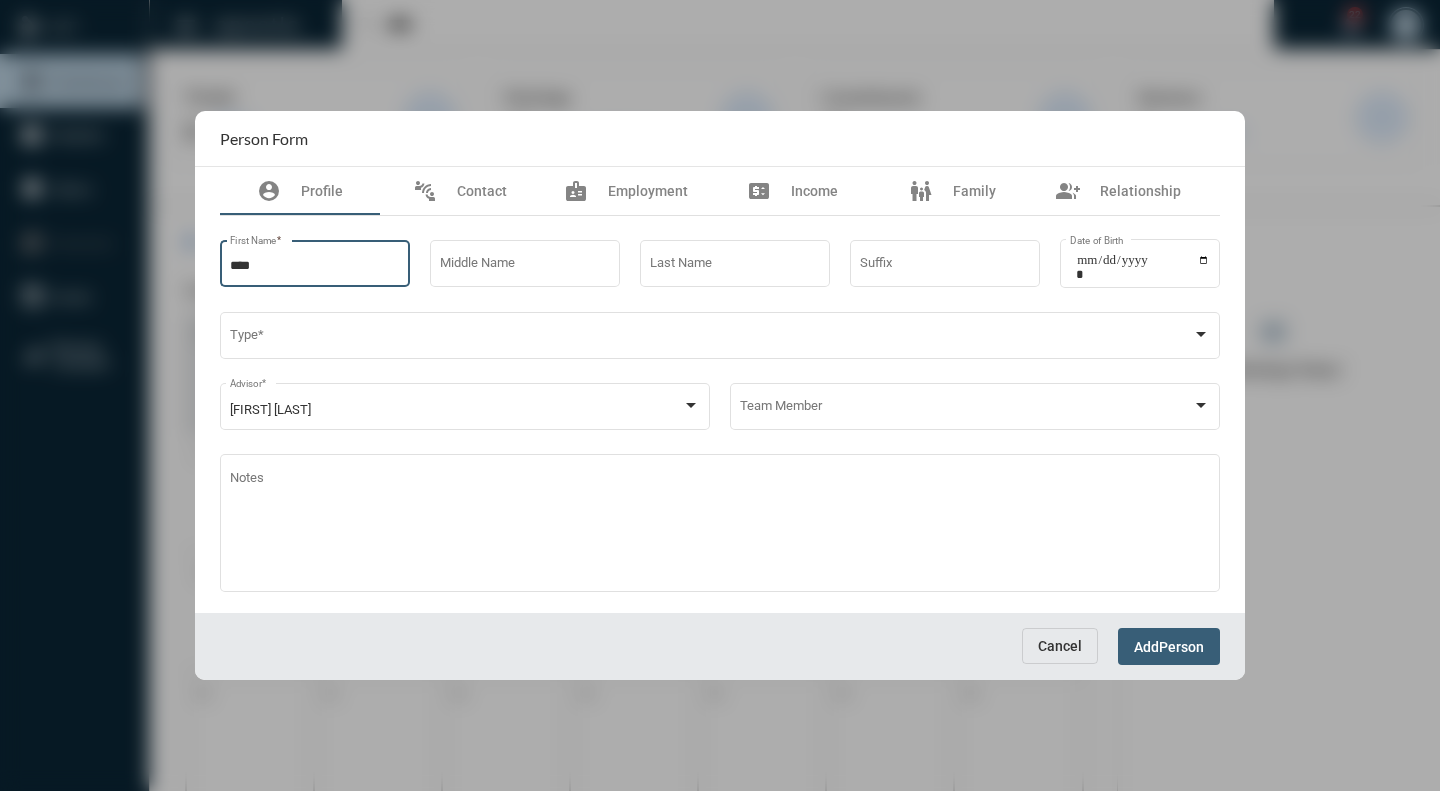 type on "****" 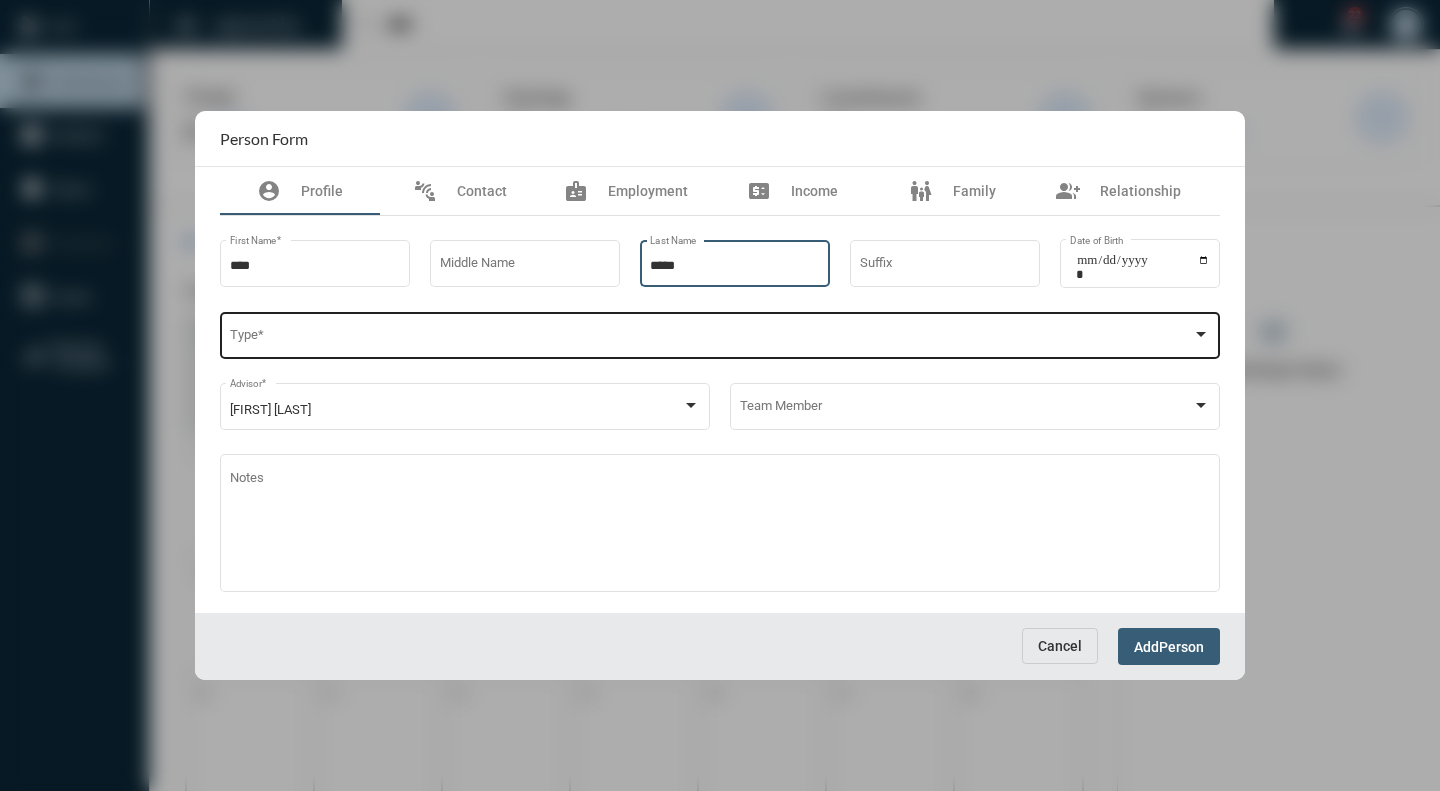 type on "*****" 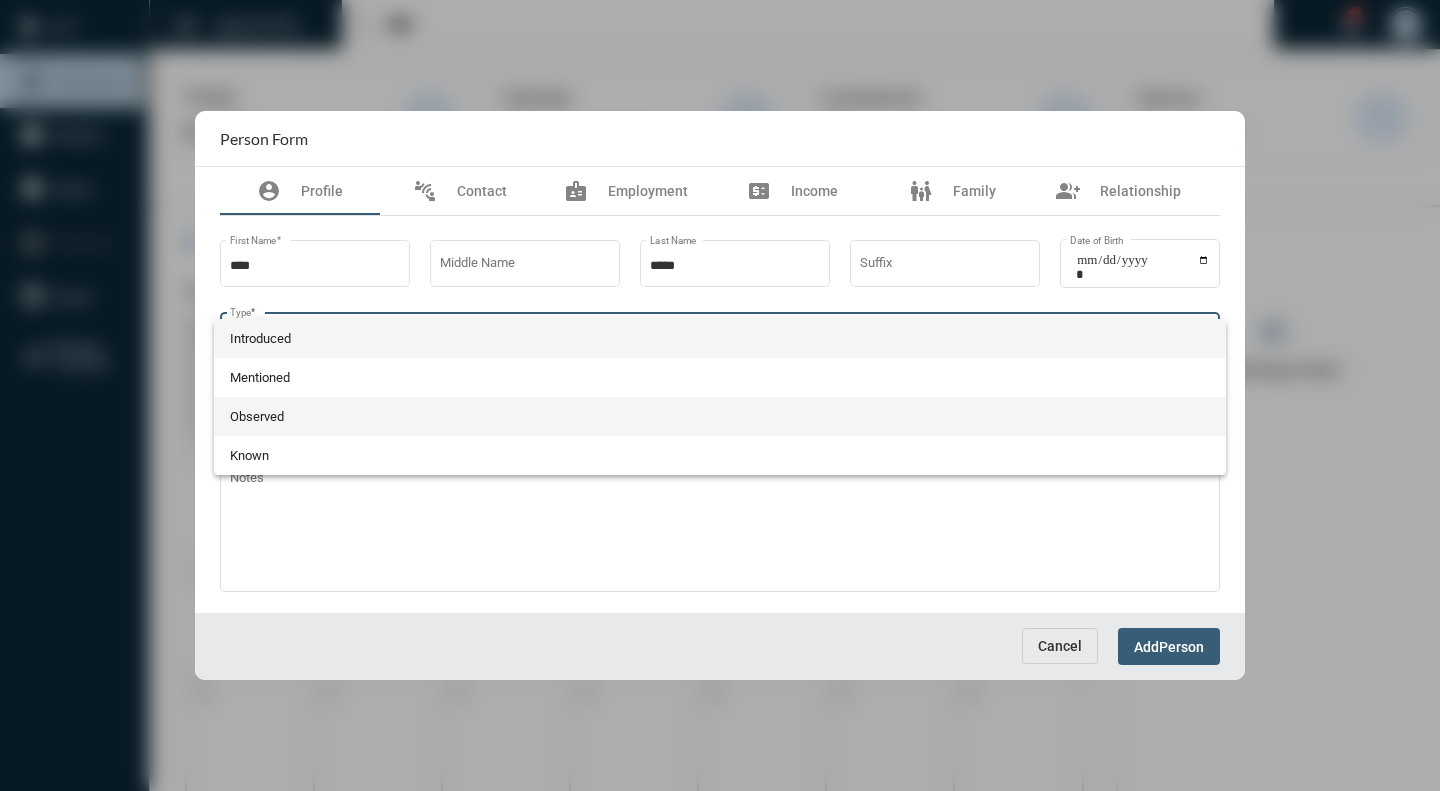 click on "Observed" at bounding box center (720, 416) 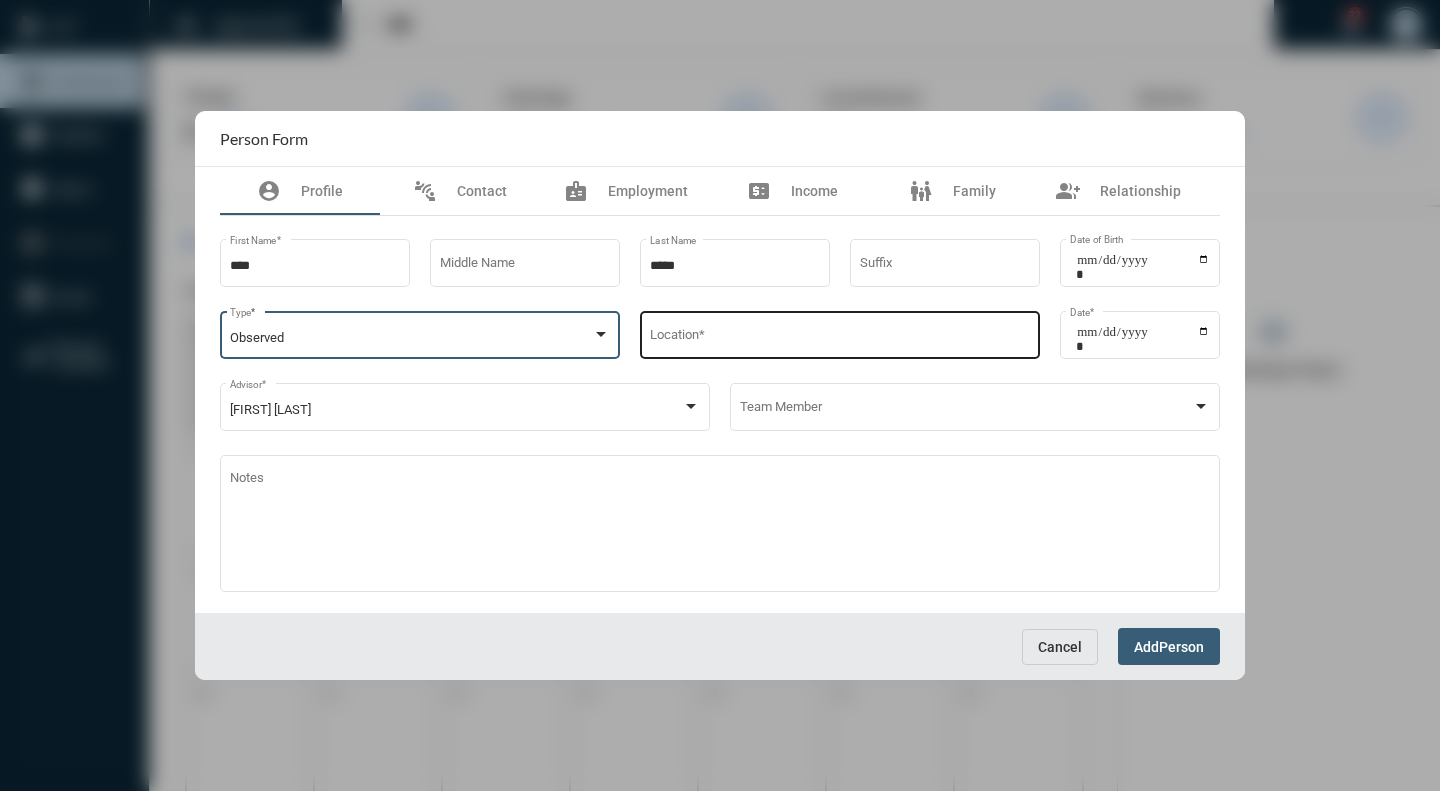 click on "Location  *" at bounding box center (840, 338) 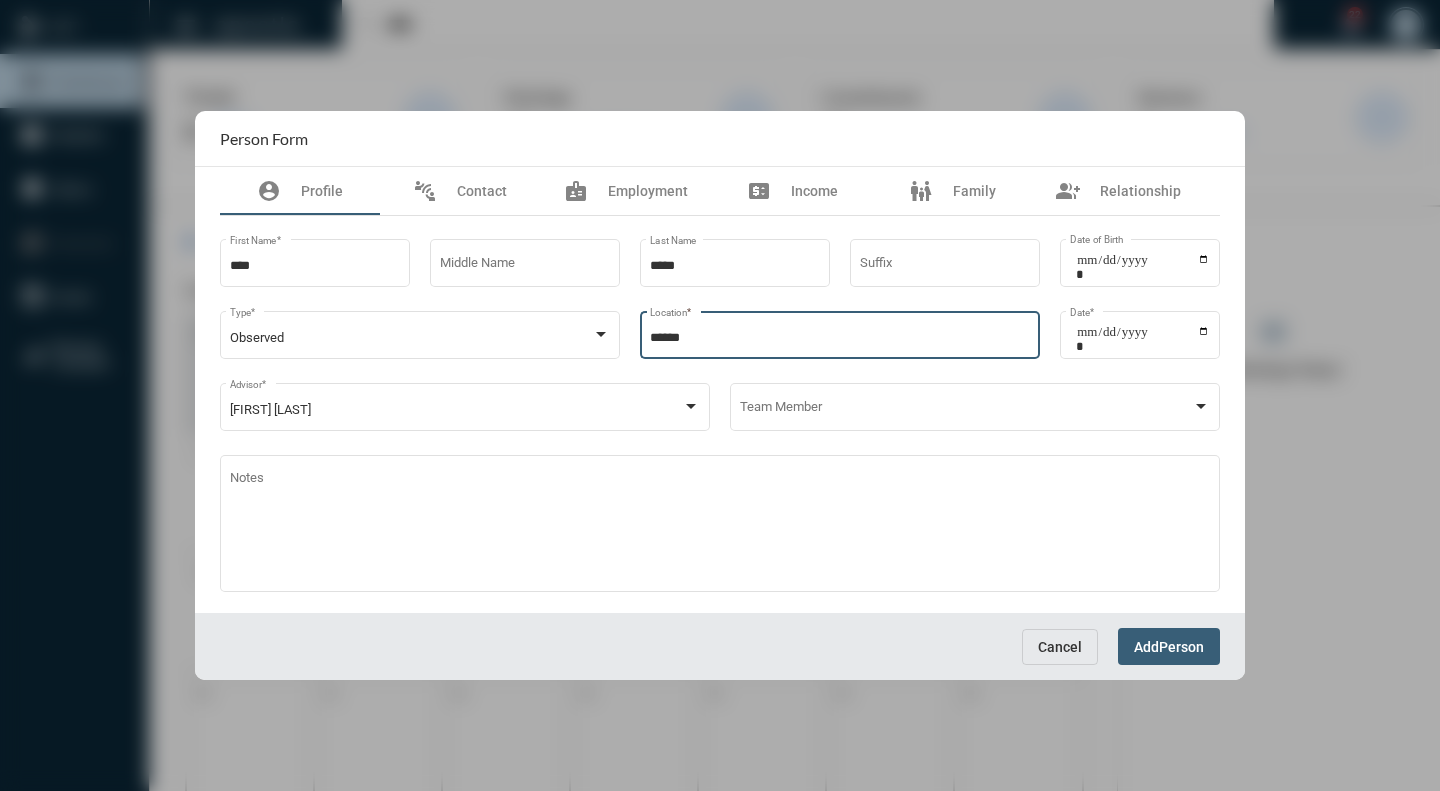 type on "******" 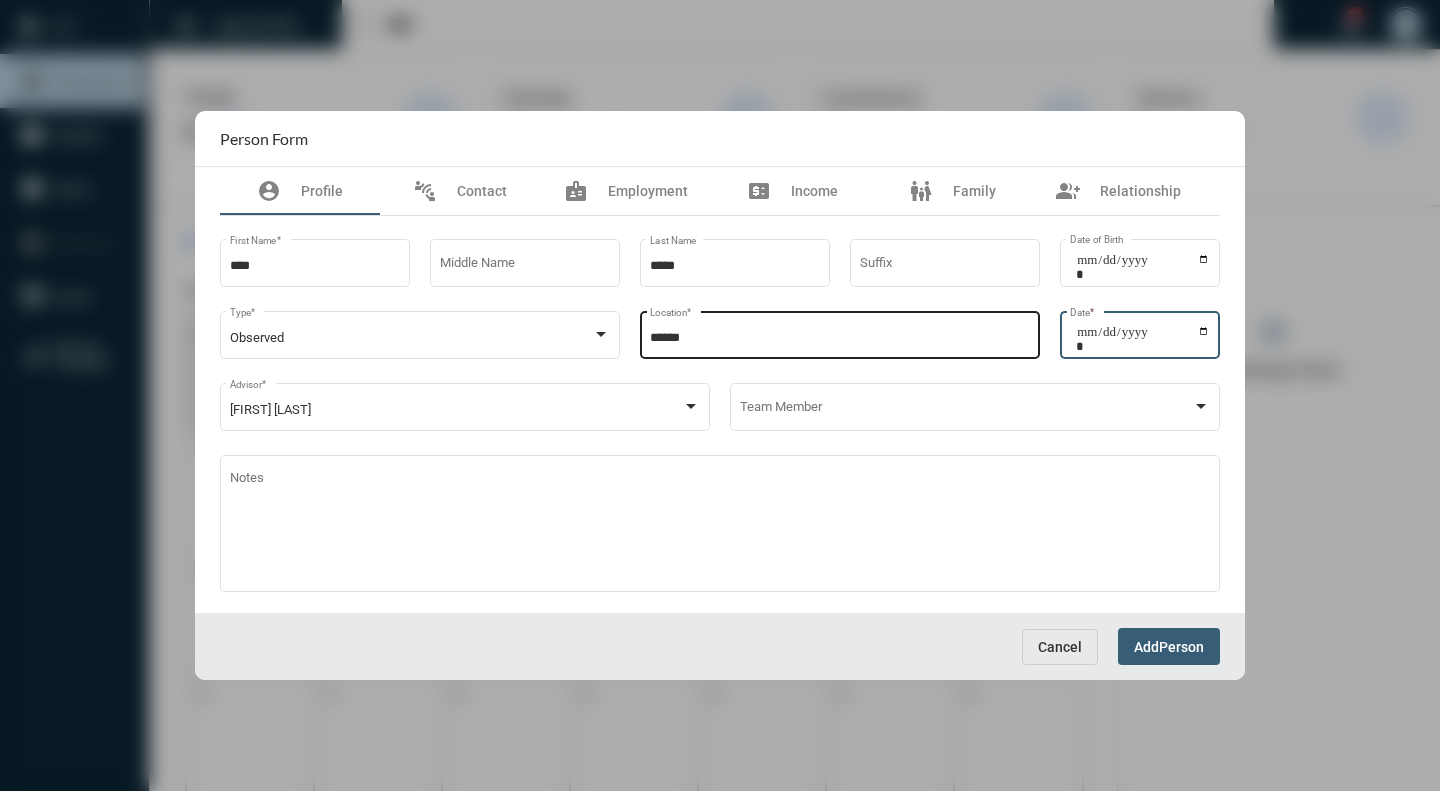 type on "**********" 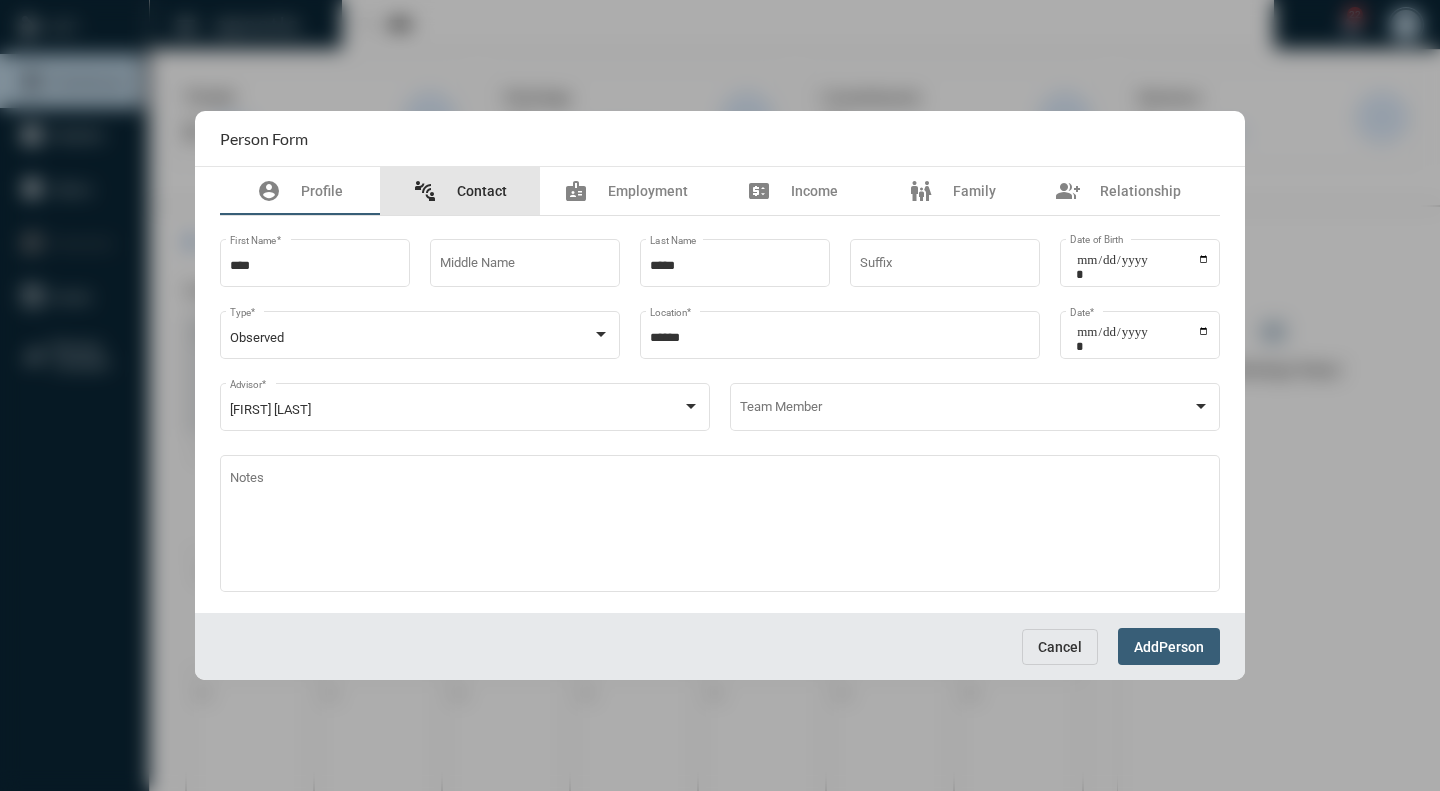click on "Contact" at bounding box center (482, 191) 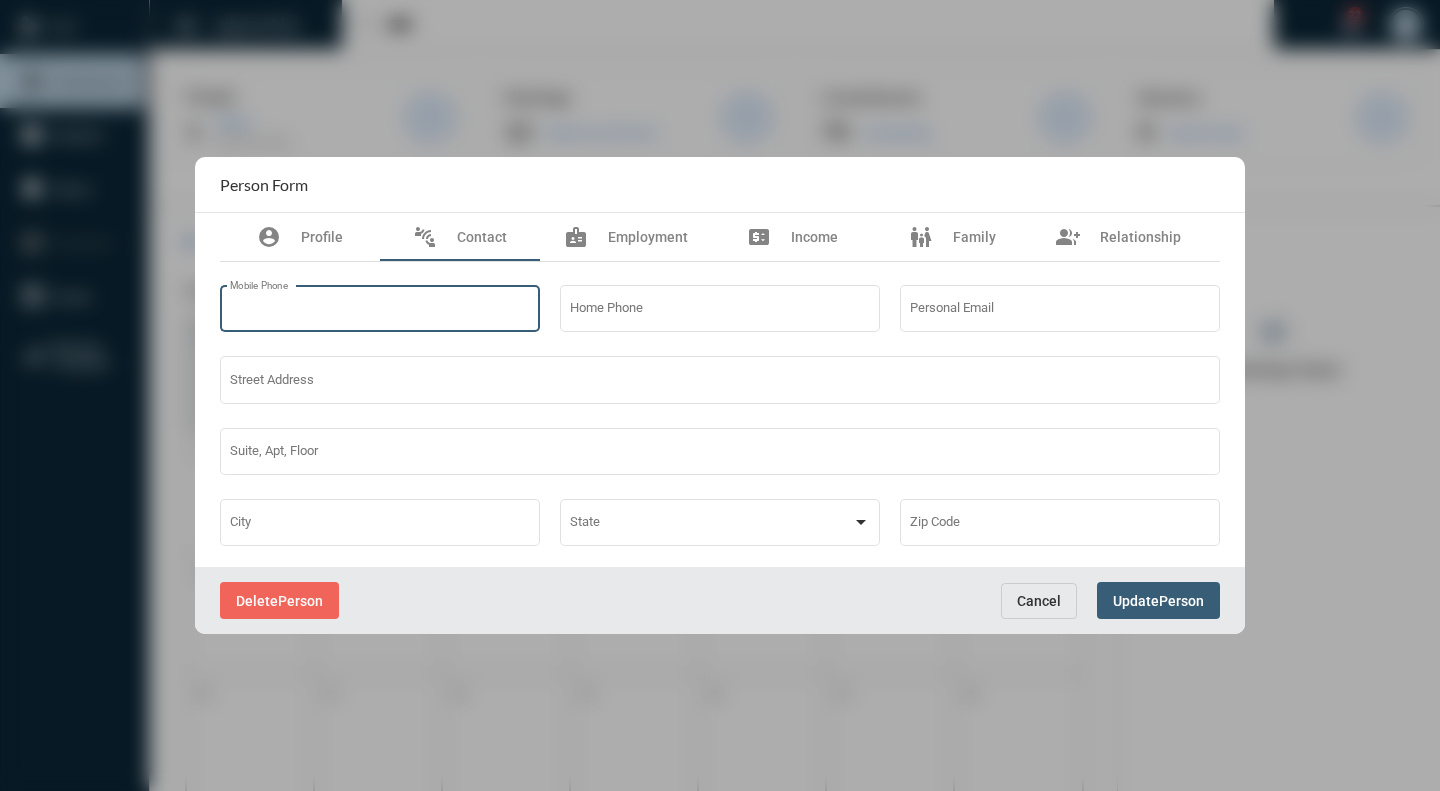 click on "Mobile Phone" at bounding box center (380, 312) 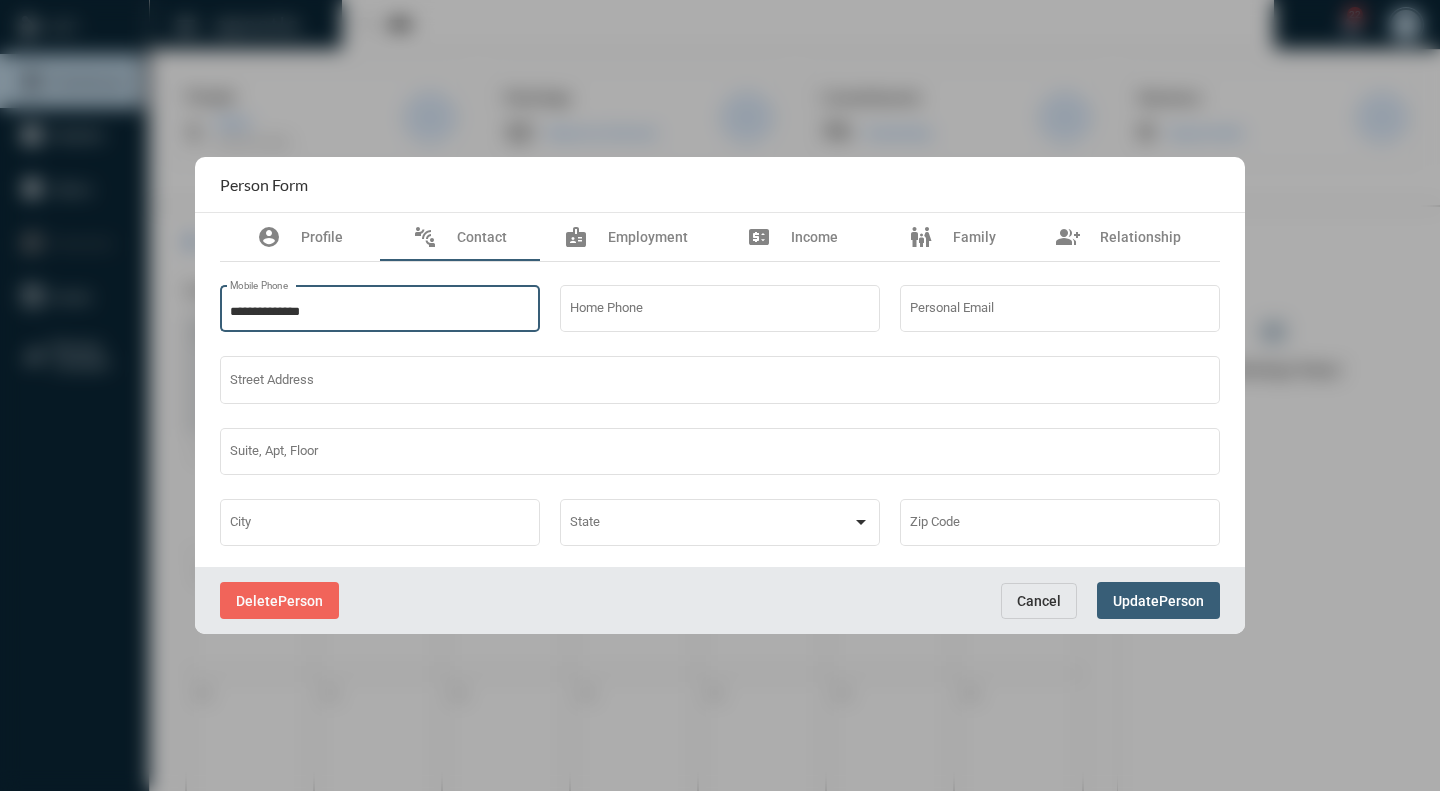 type on "**********" 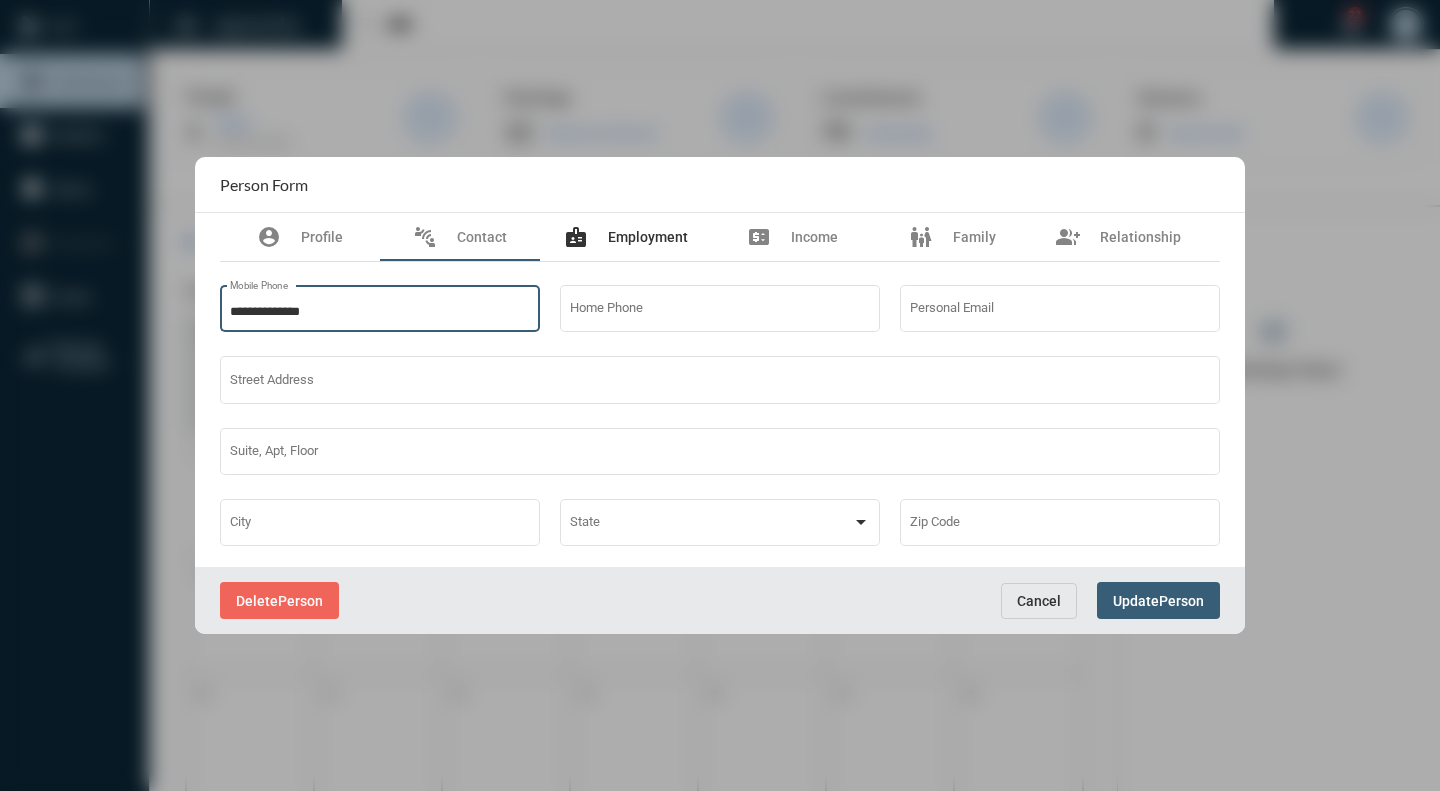 click on "Employment" at bounding box center (648, 237) 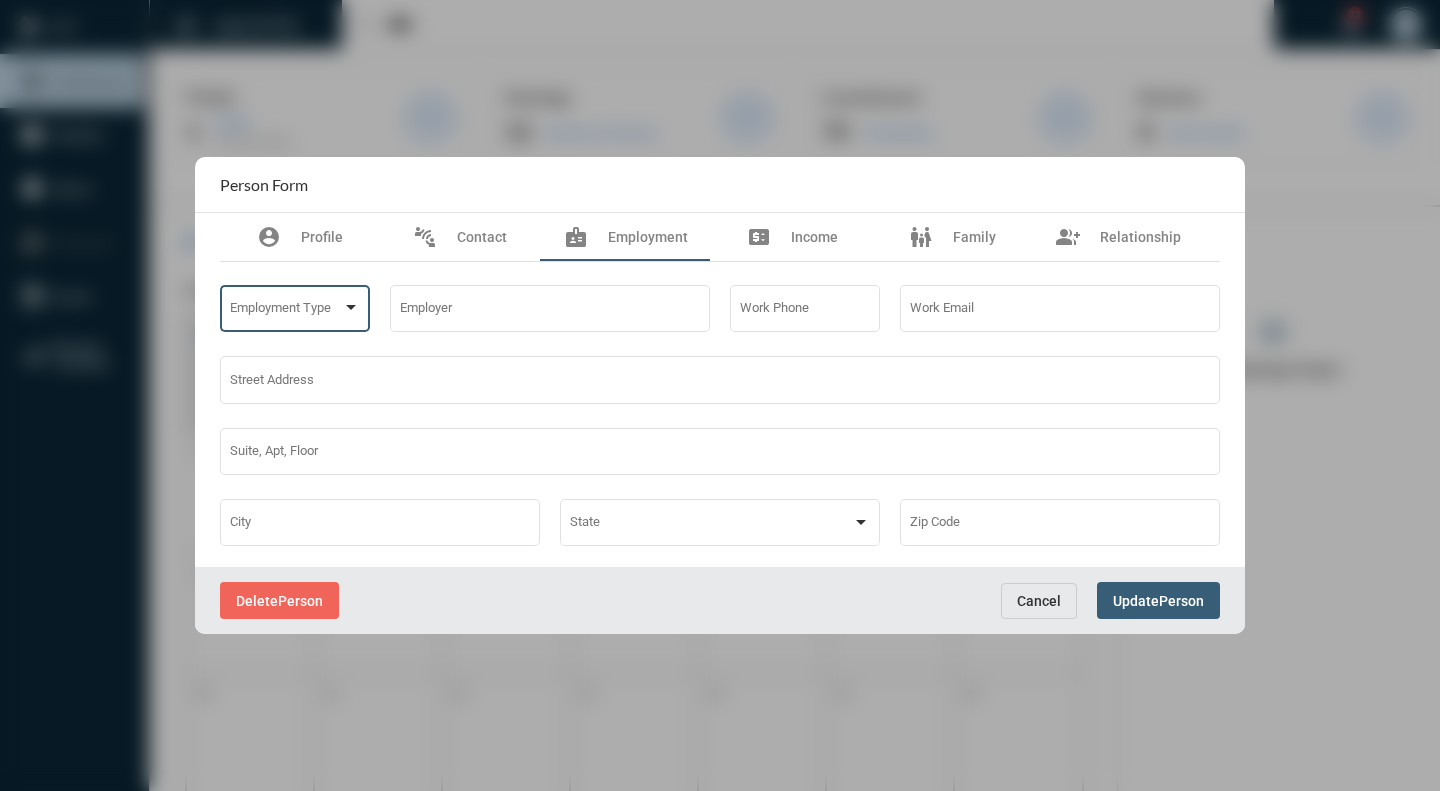 click at bounding box center [351, 308] 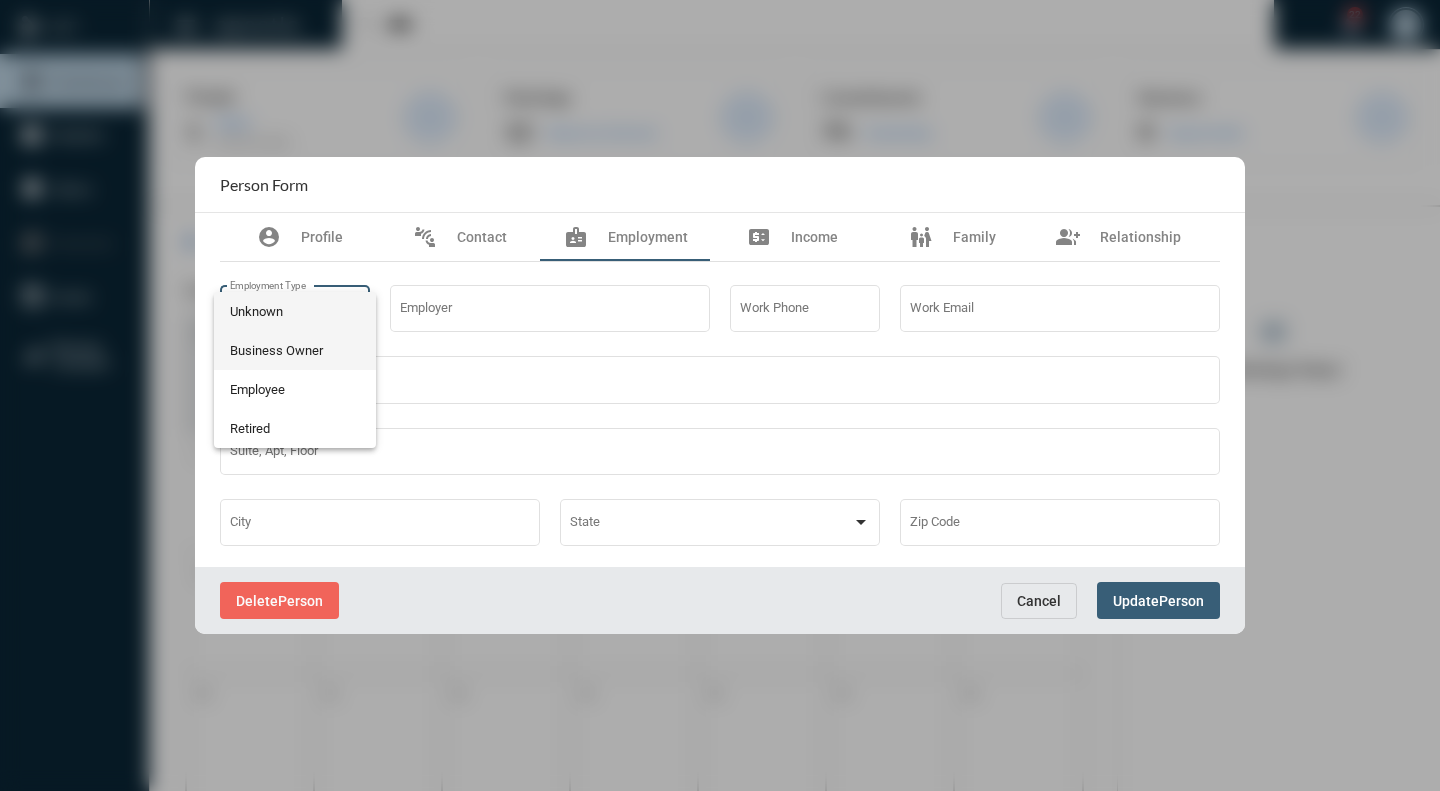 click on "Business Owner" at bounding box center [295, 350] 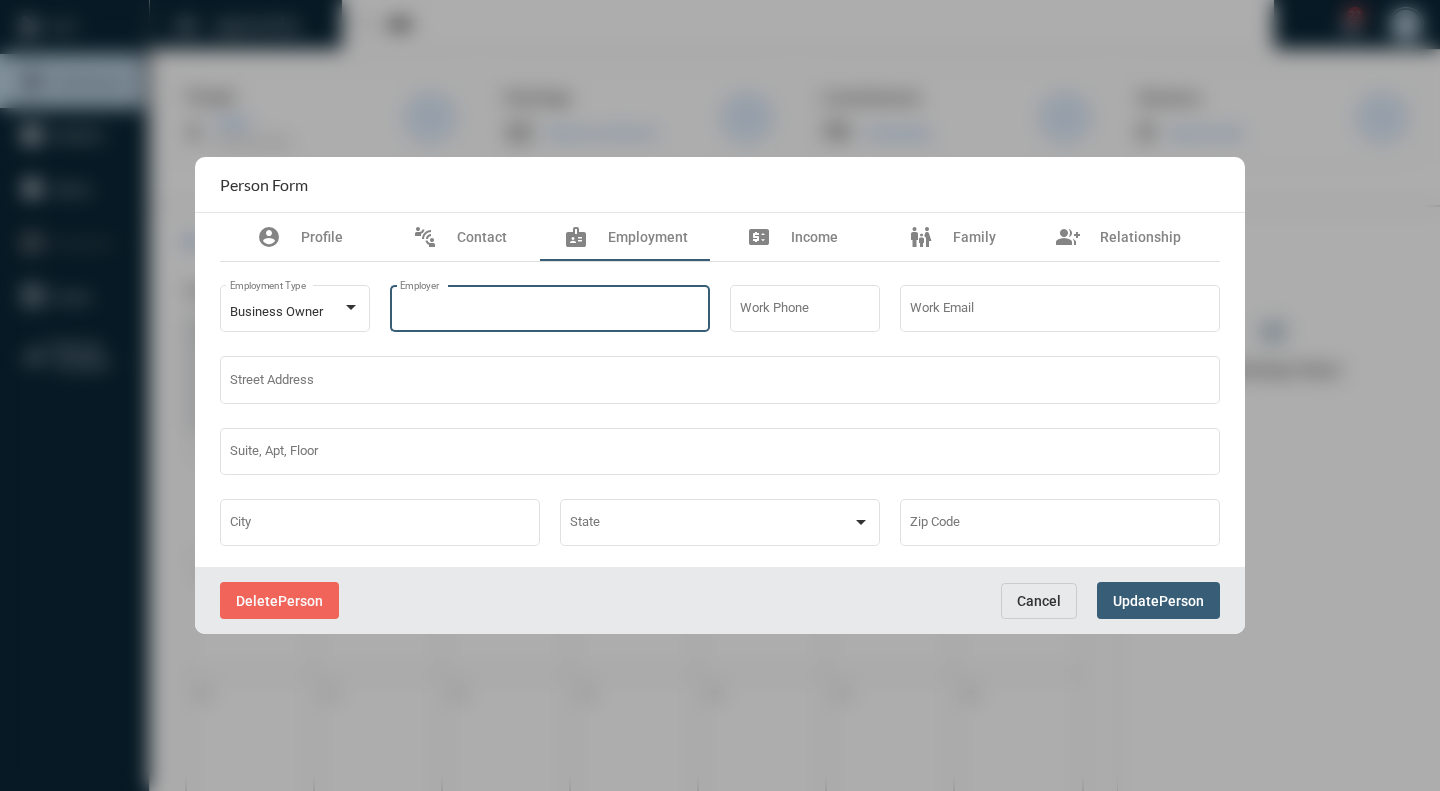 click on "Employer" at bounding box center (550, 312) 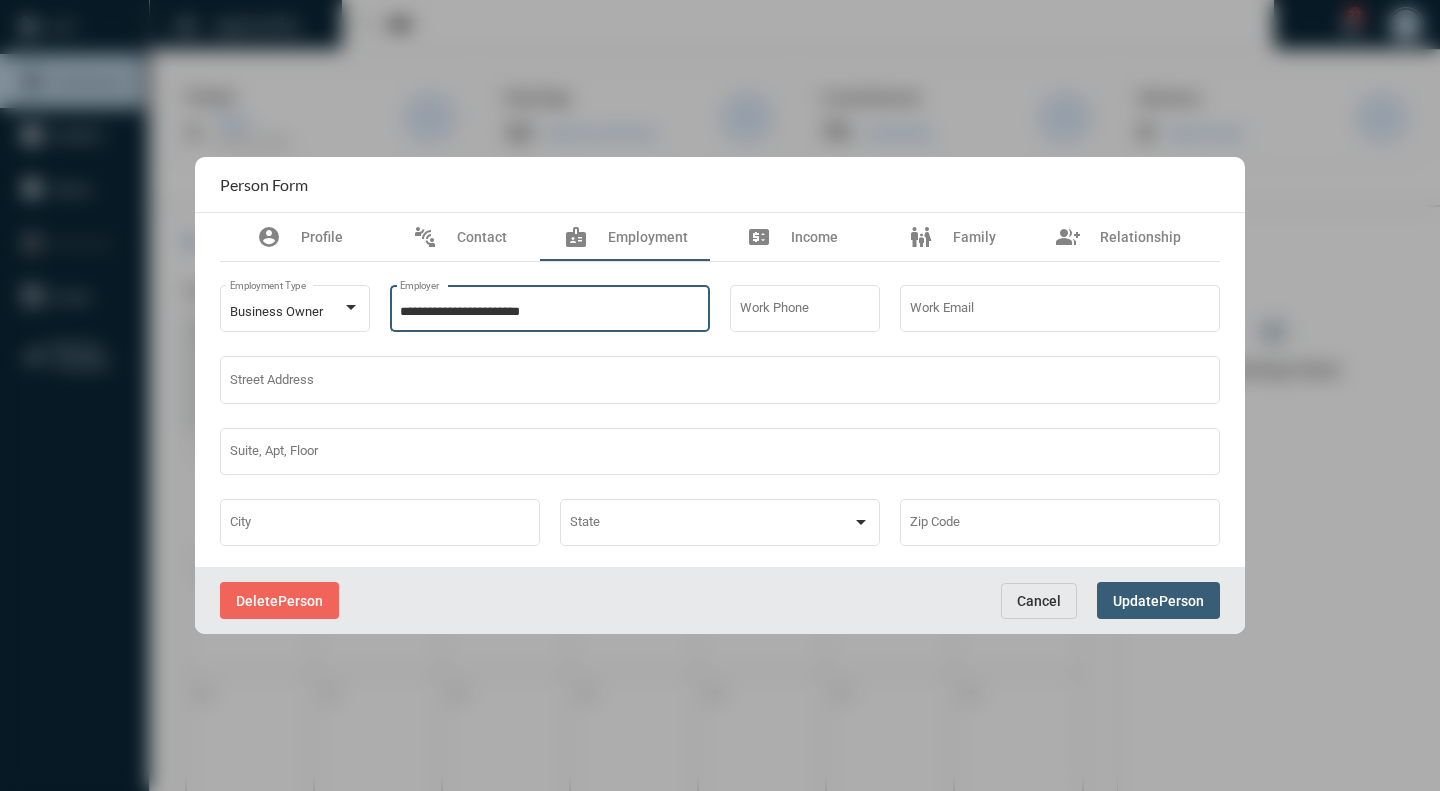 type on "**********" 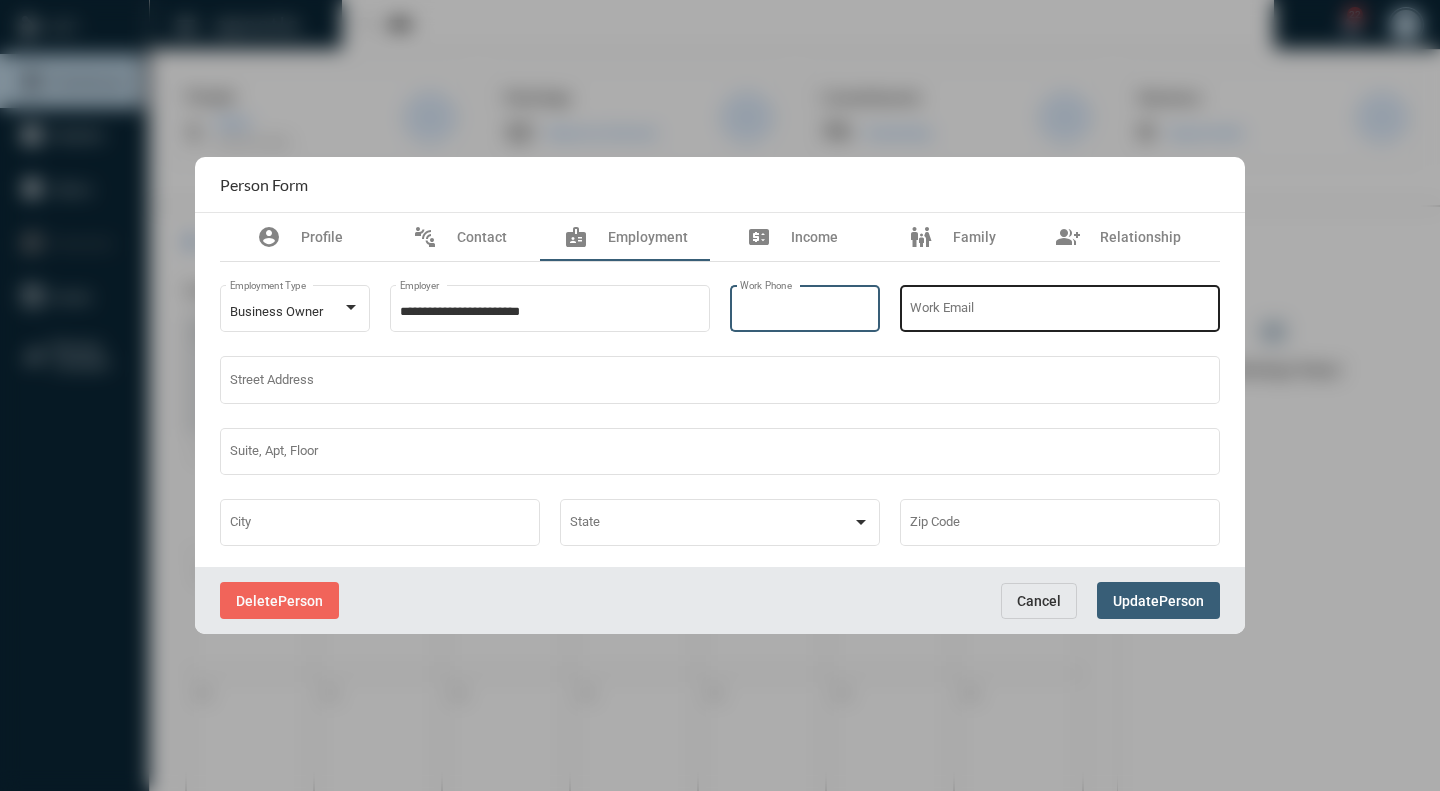 click on "Work Email" at bounding box center [1060, 312] 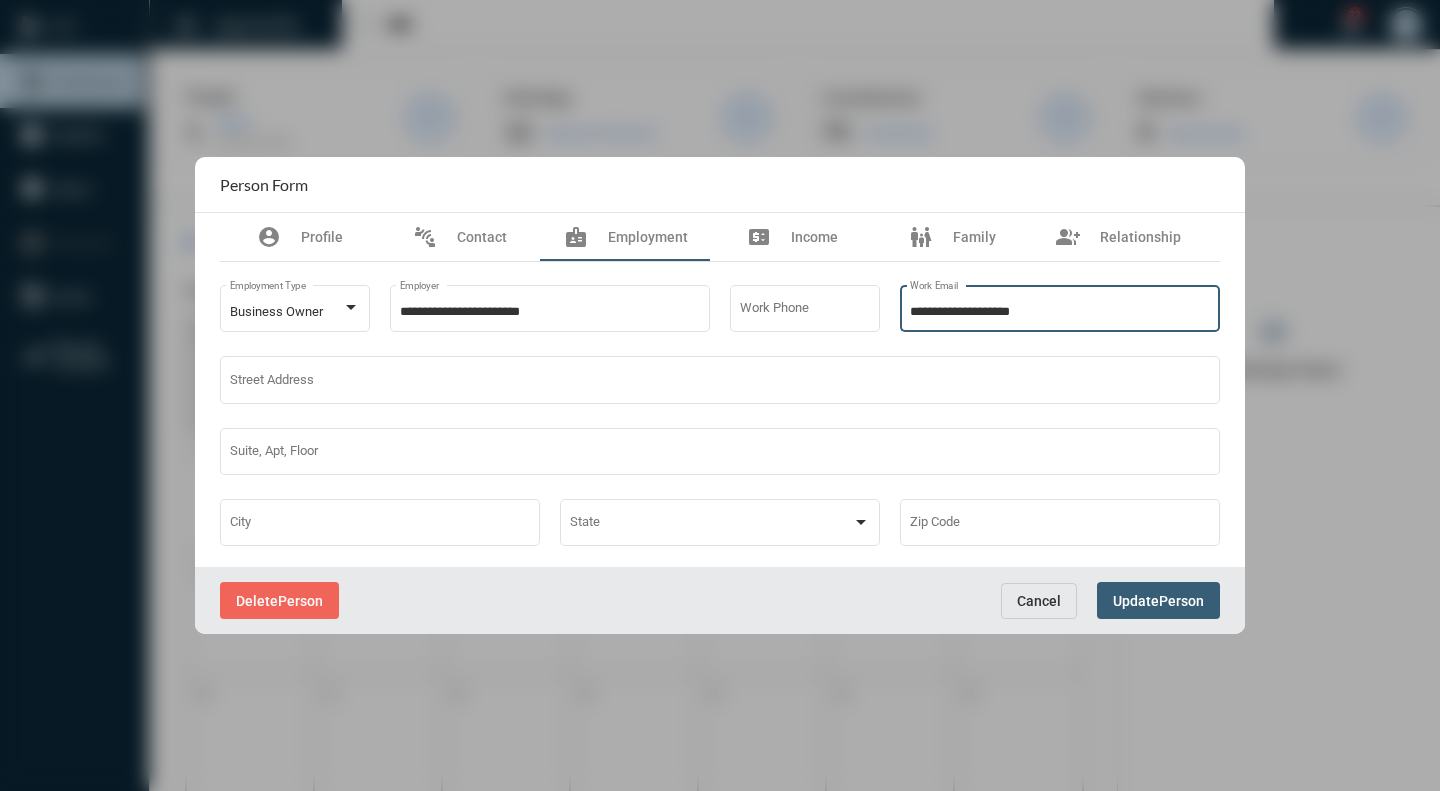 type on "**********" 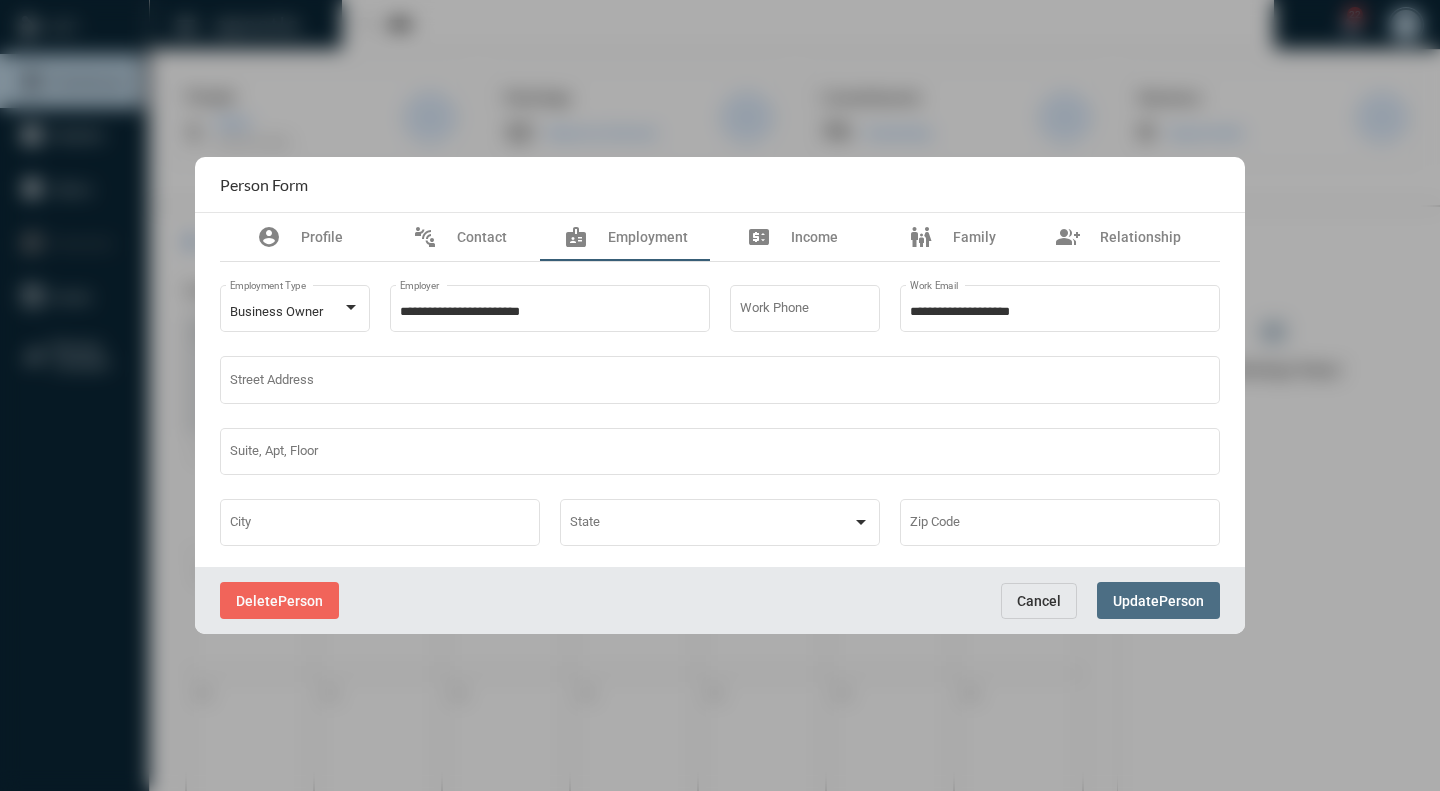click on "Person" at bounding box center [1181, 601] 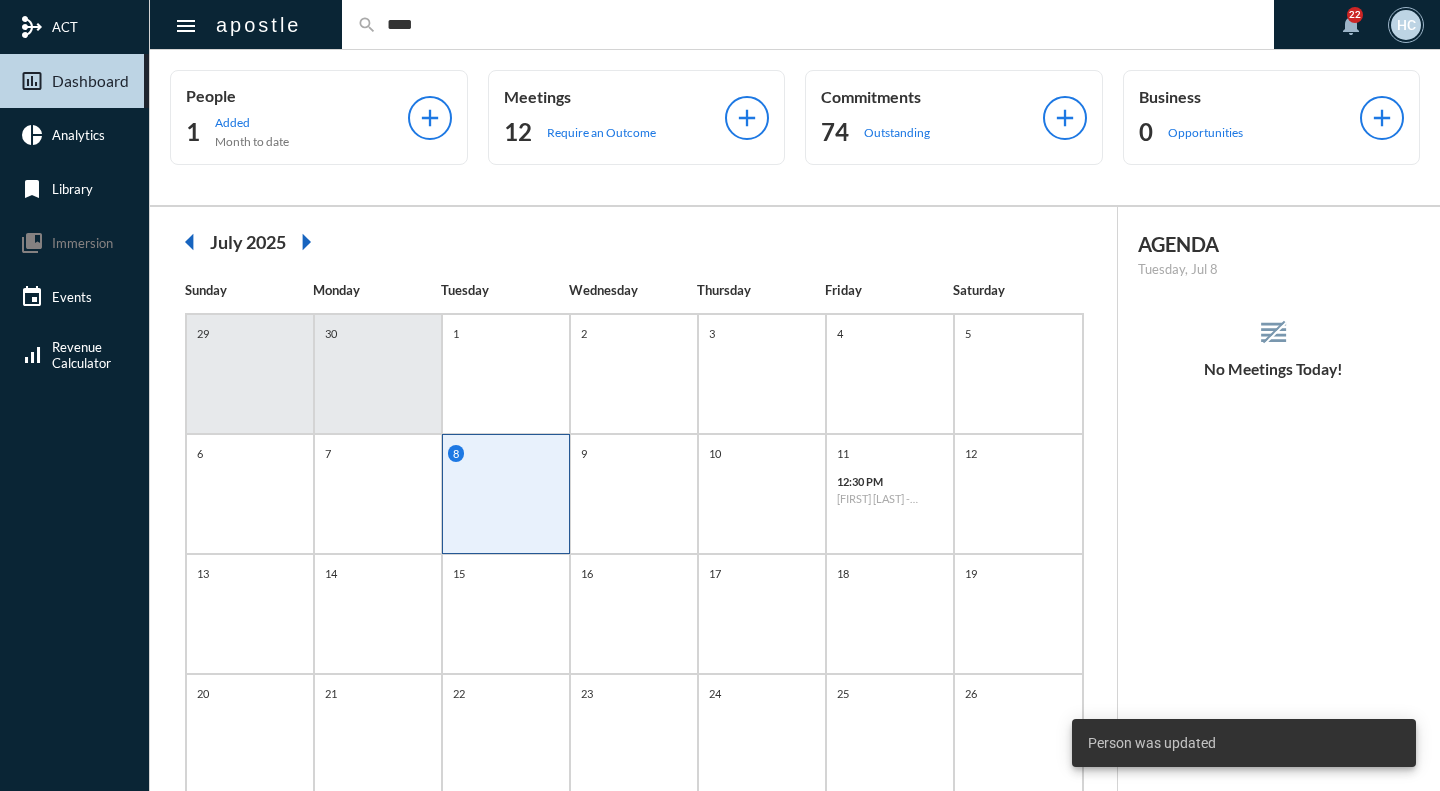 click on "****" at bounding box center [818, 24] 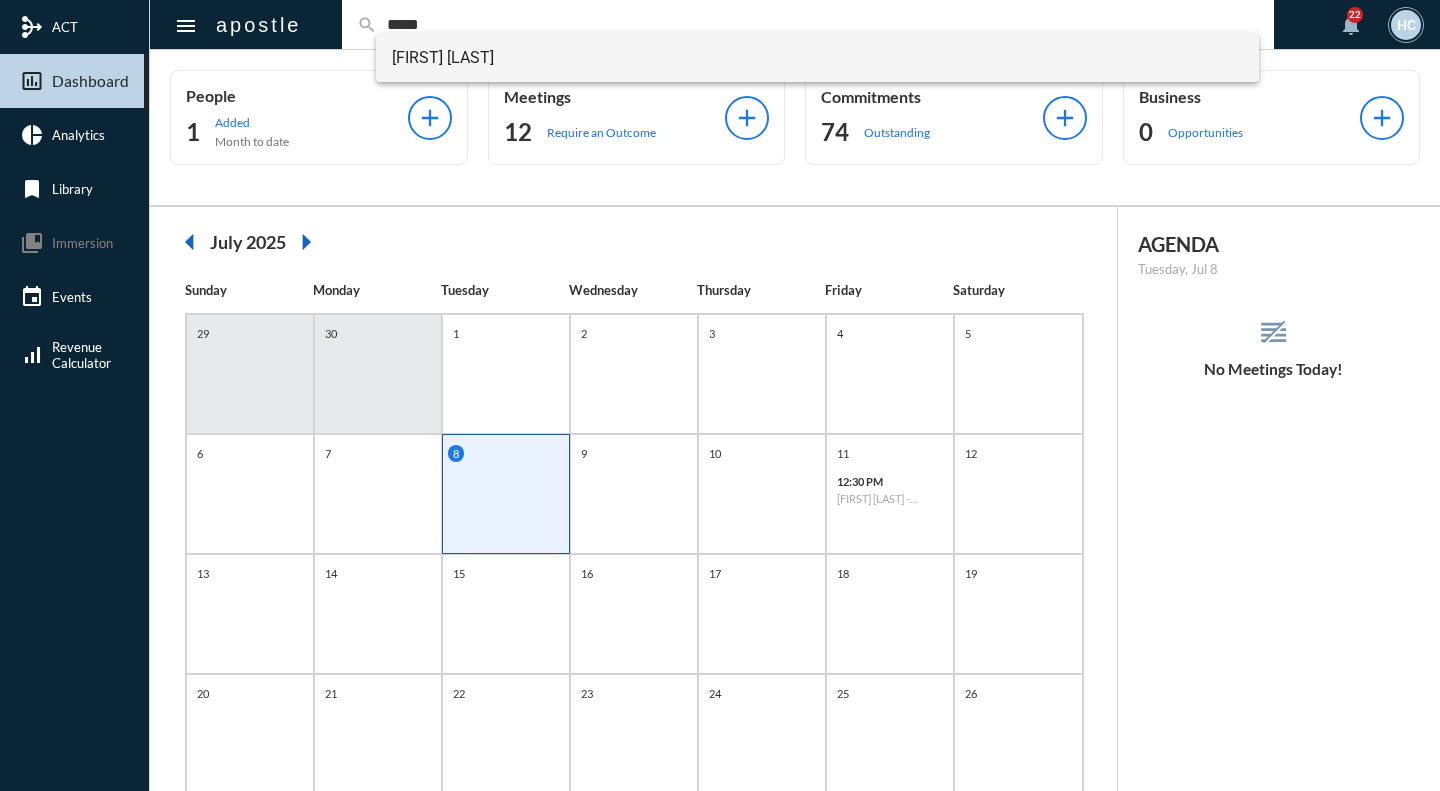 type on "****" 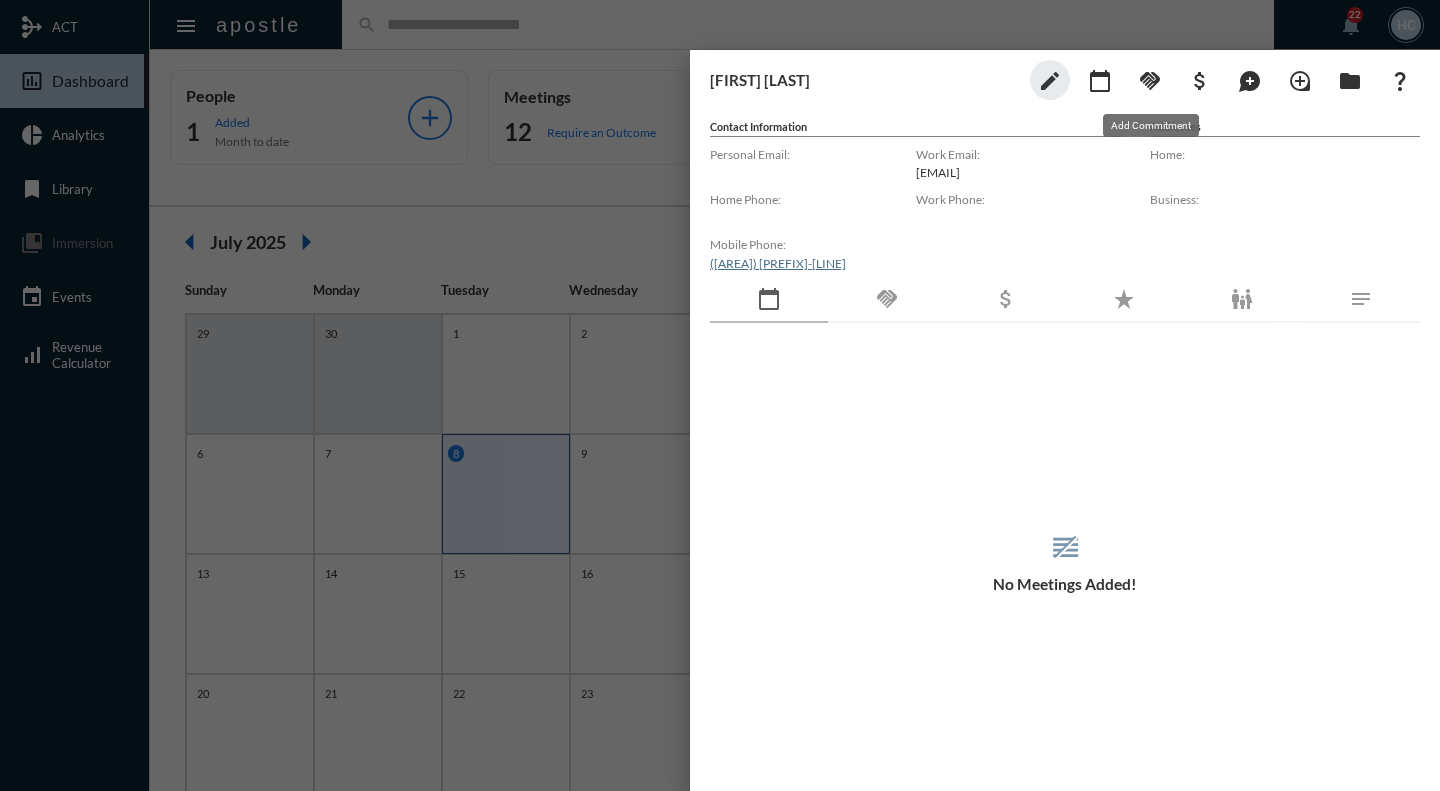click on "handshake" at bounding box center [1150, 81] 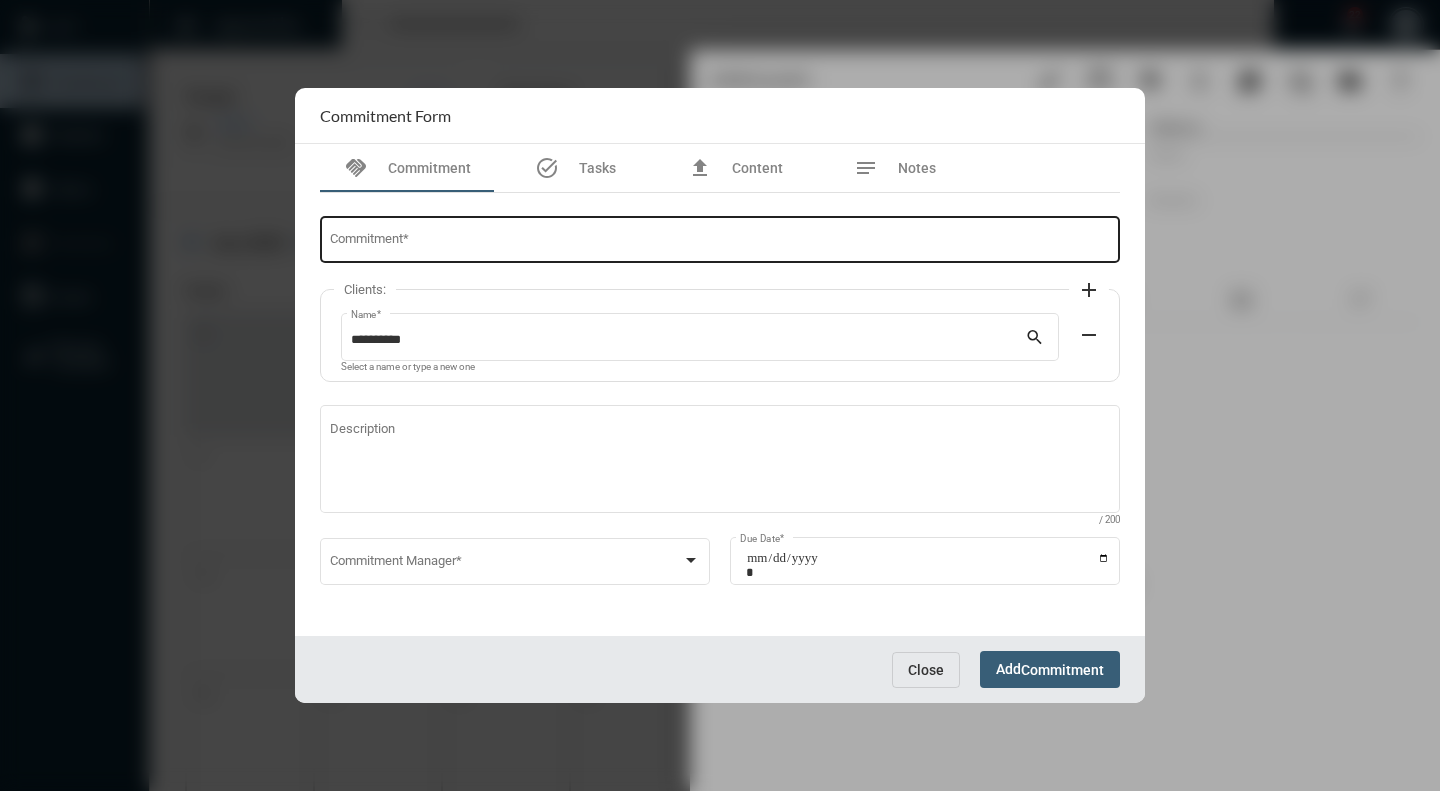 click on "Commitment  *" at bounding box center (720, 243) 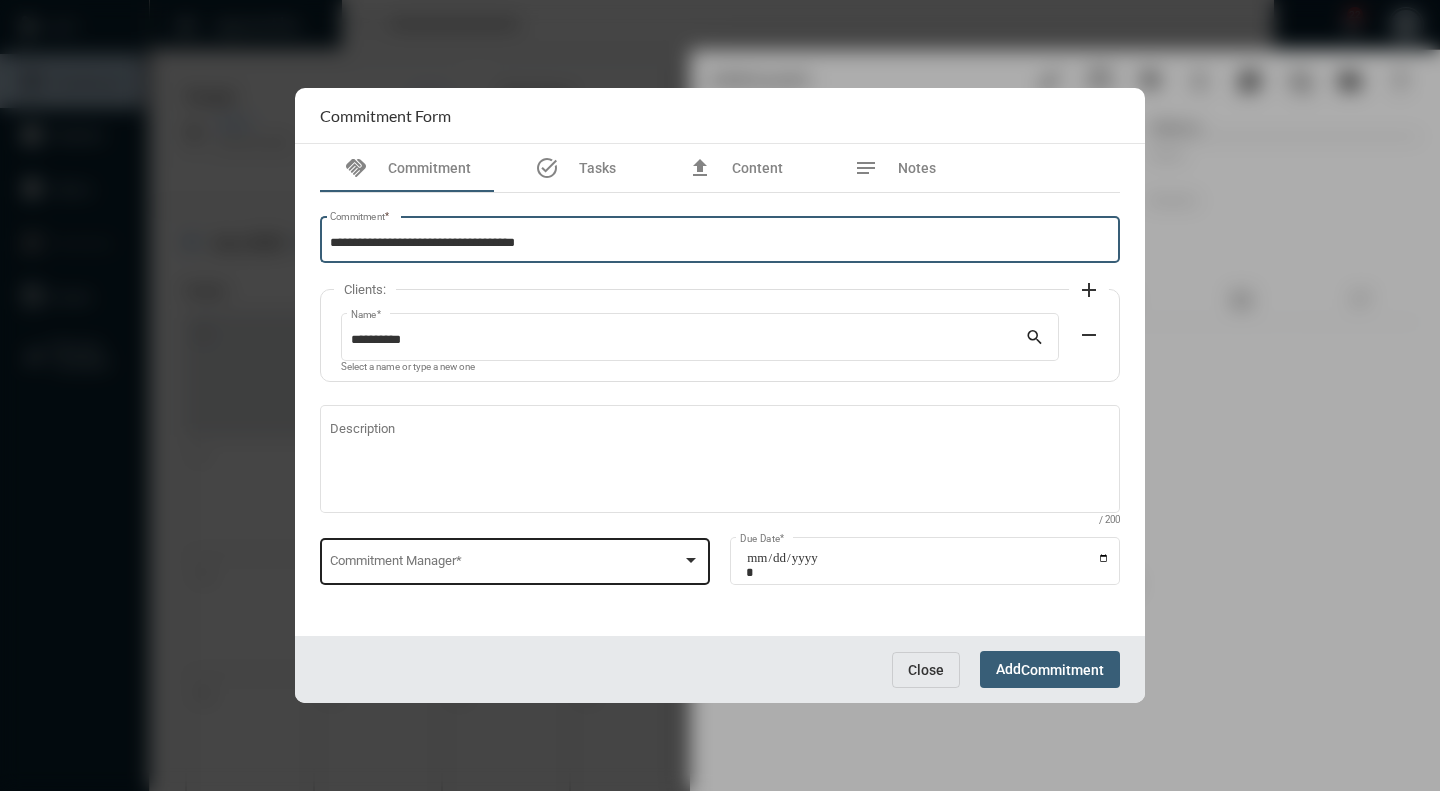 type on "**********" 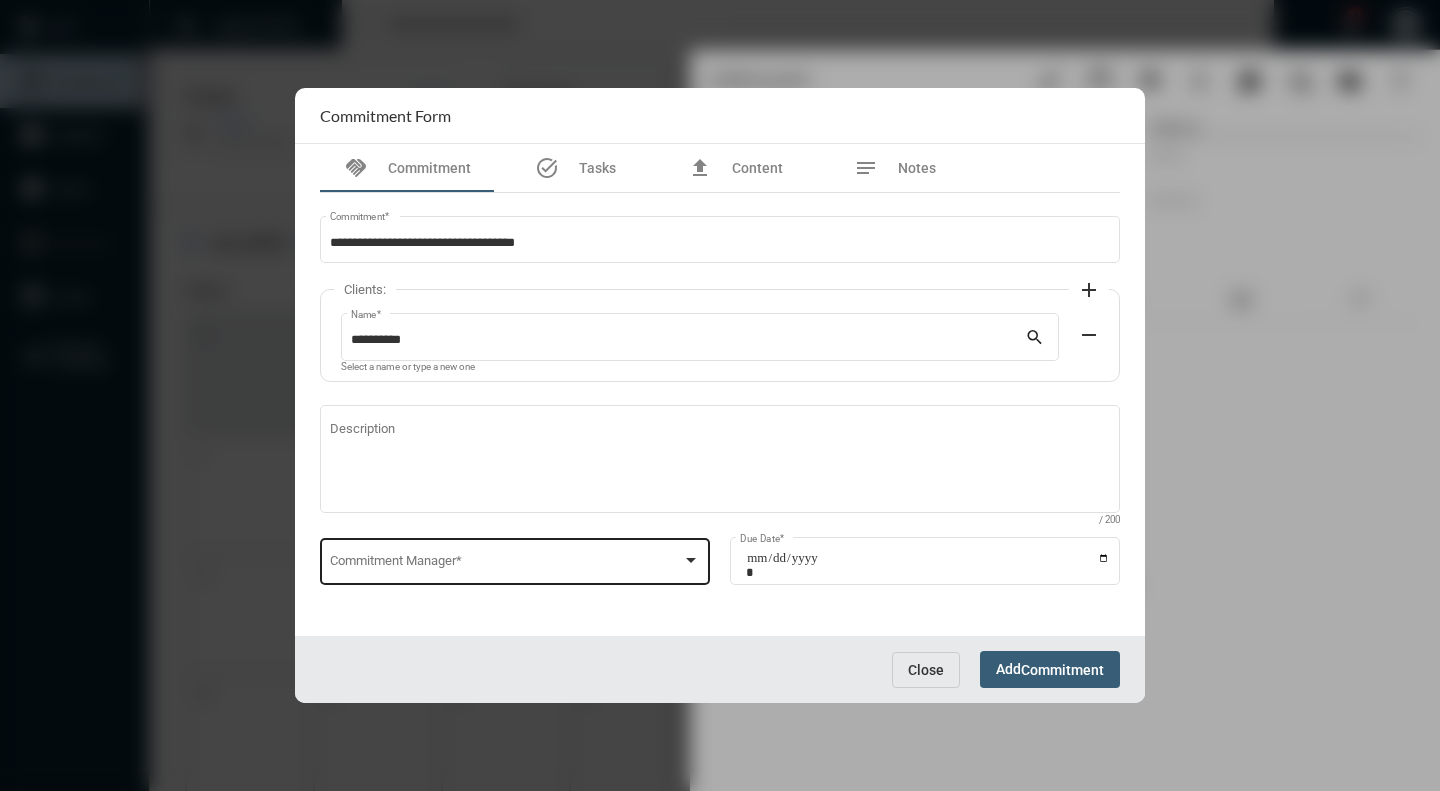click on "Commitment Manager  *" at bounding box center [515, 559] 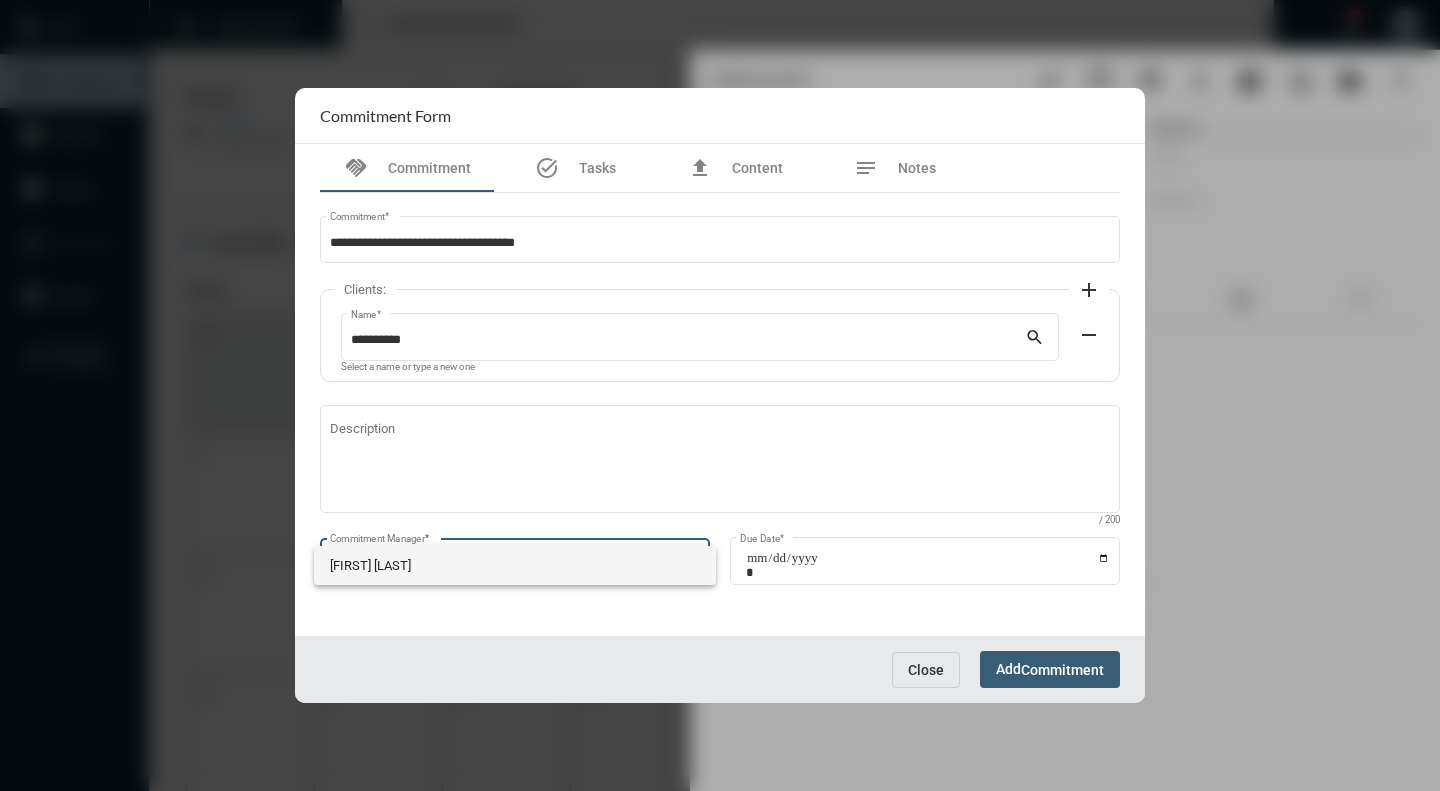 click on "[FIRST] [LAST]" at bounding box center (515, 565) 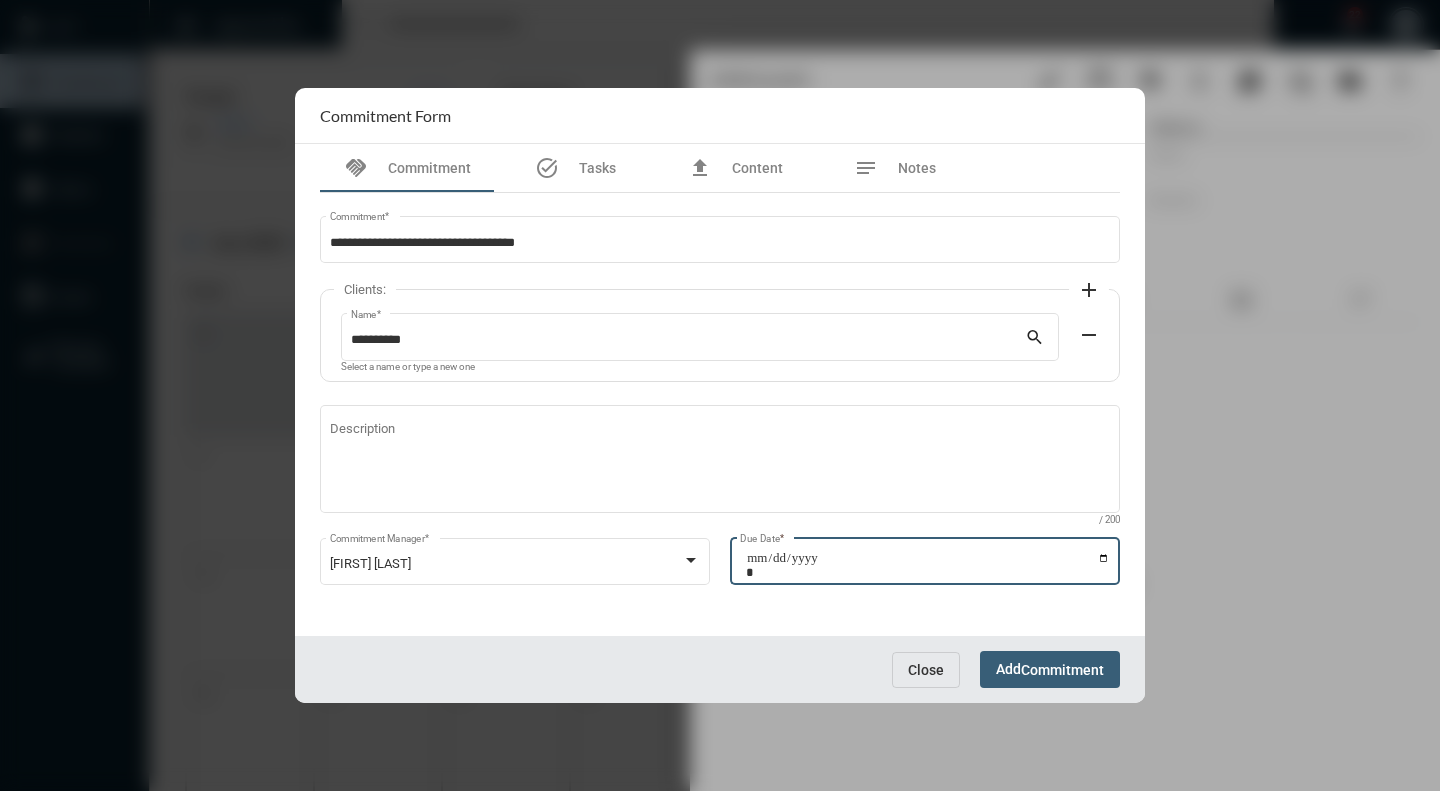 click on "Due Date  *" at bounding box center [928, 565] 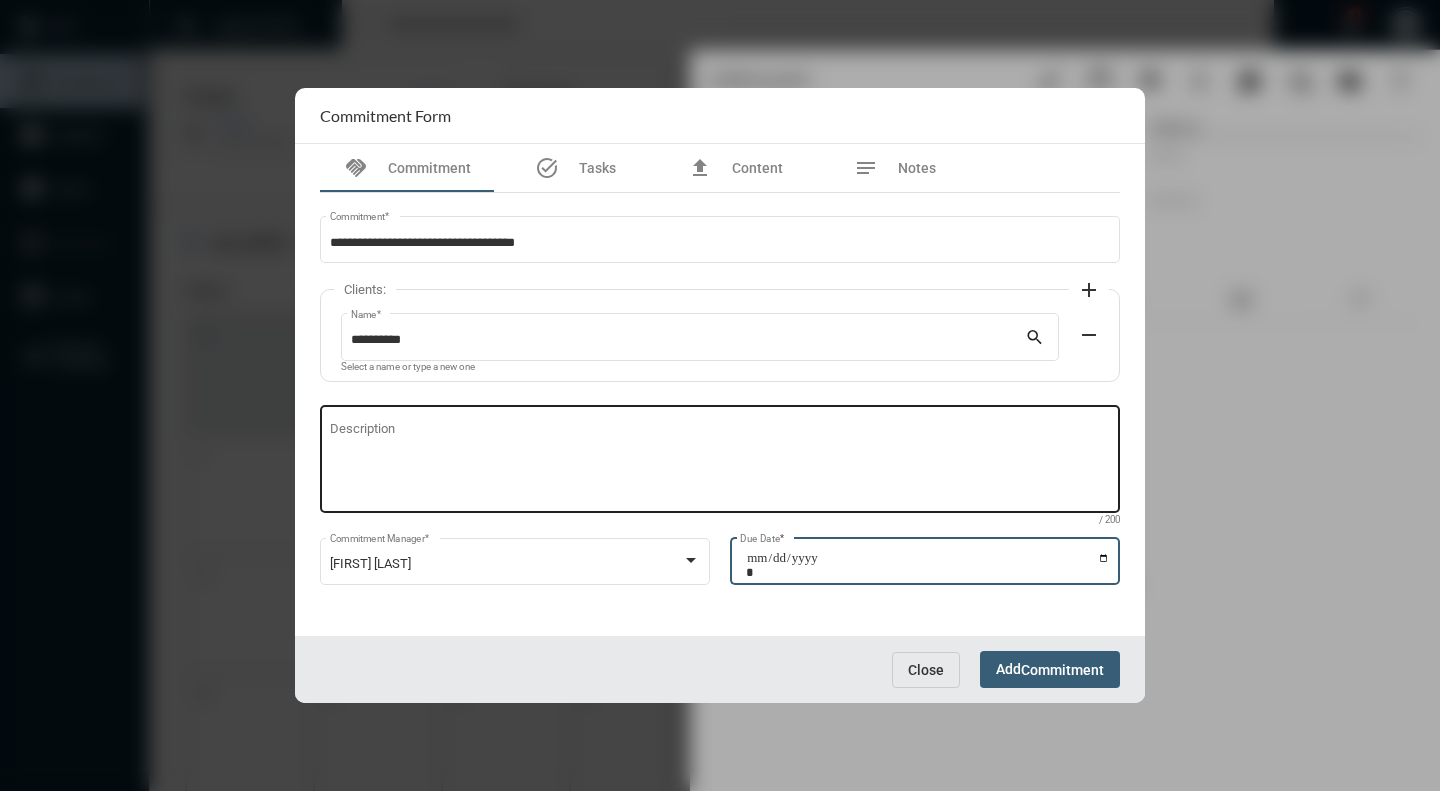 type on "**********" 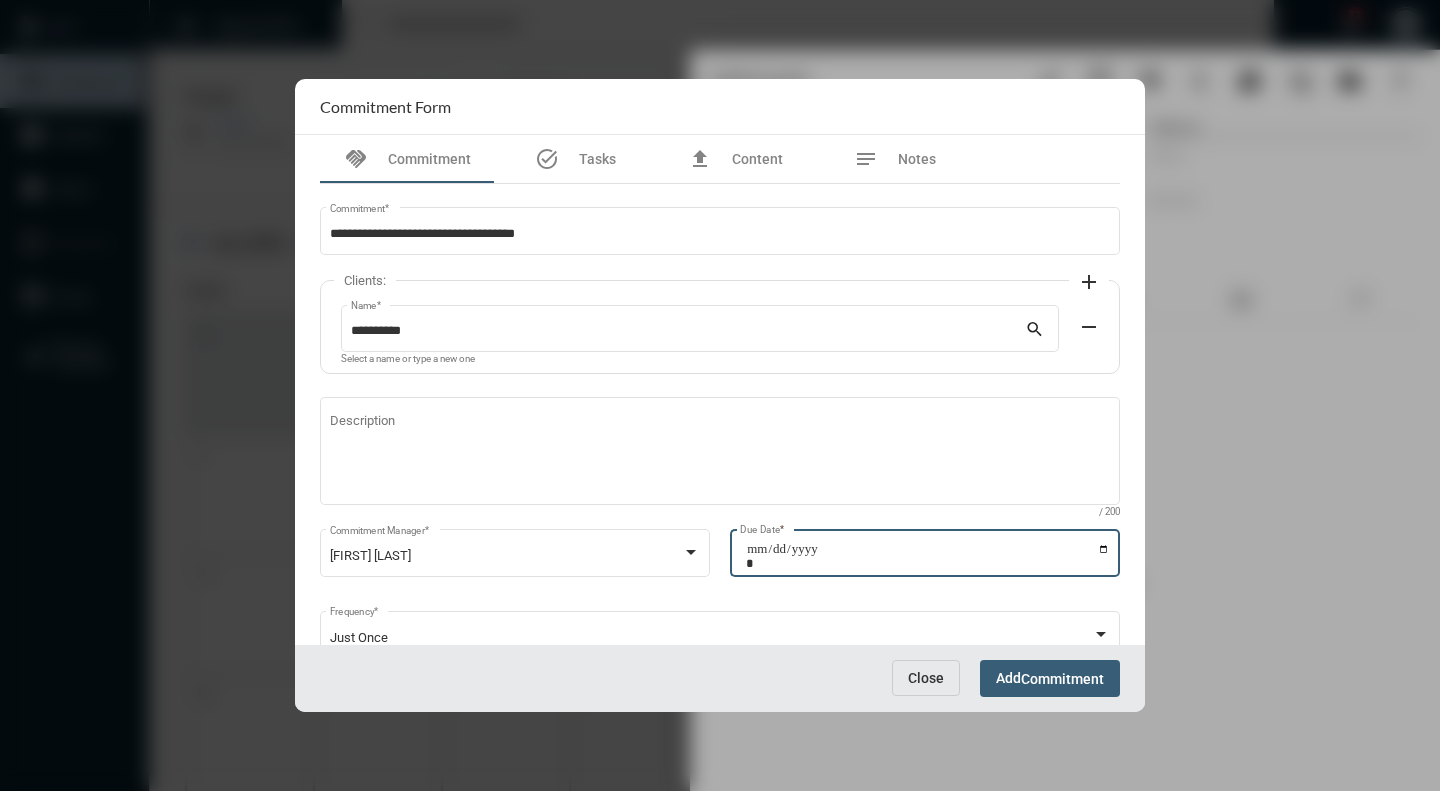 click on "**********" at bounding box center [928, 556] 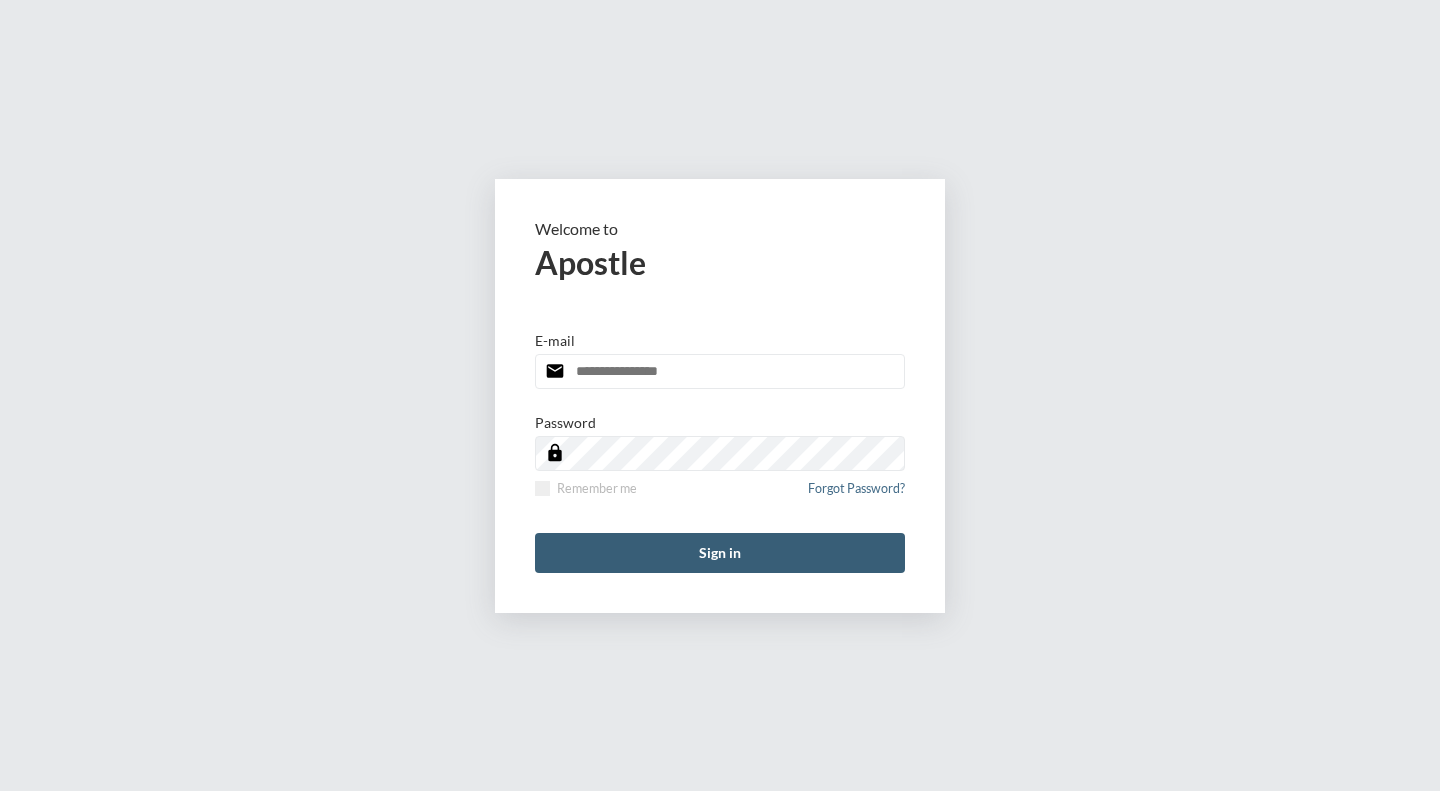 scroll, scrollTop: 0, scrollLeft: 0, axis: both 